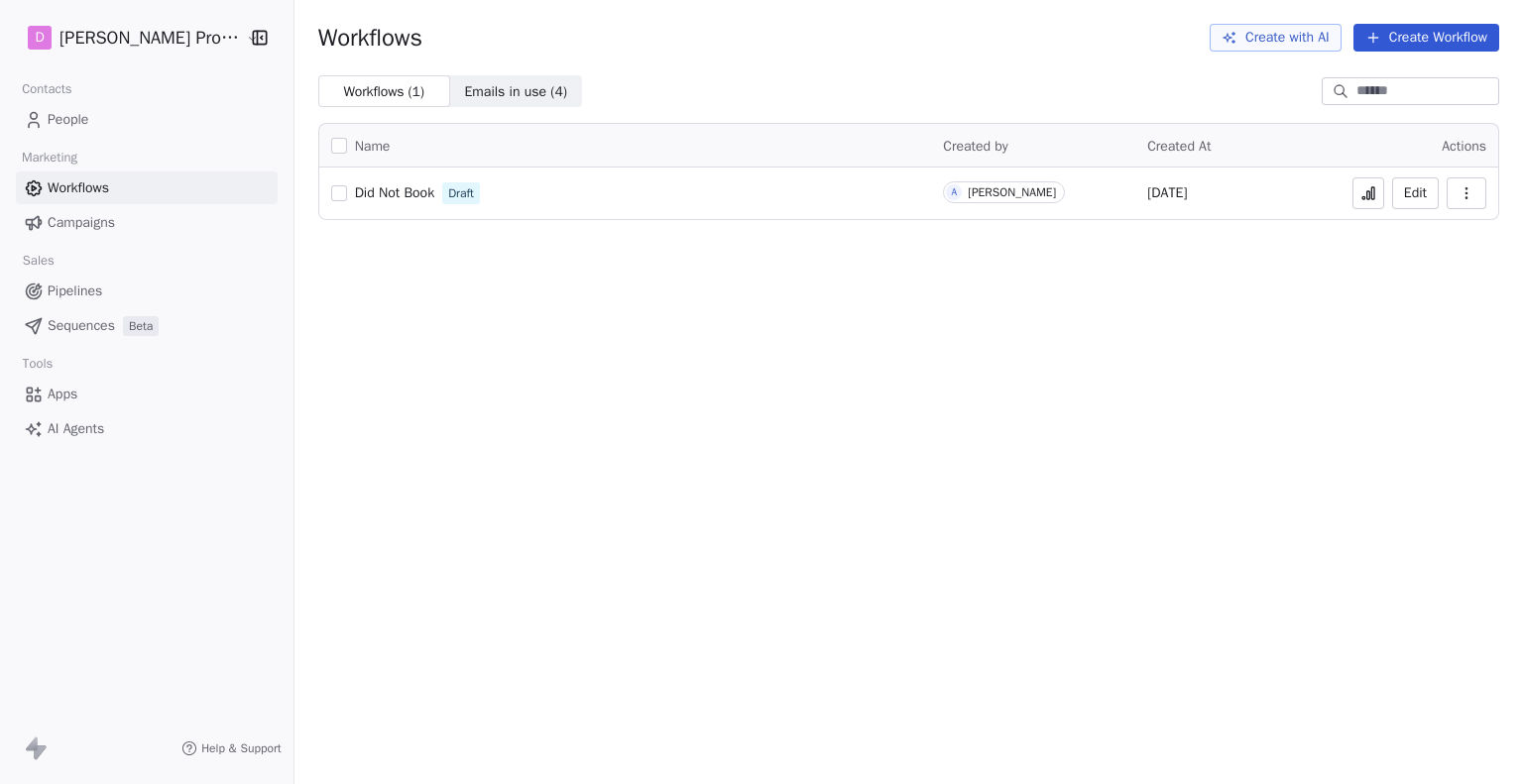 scroll, scrollTop: 0, scrollLeft: 0, axis: both 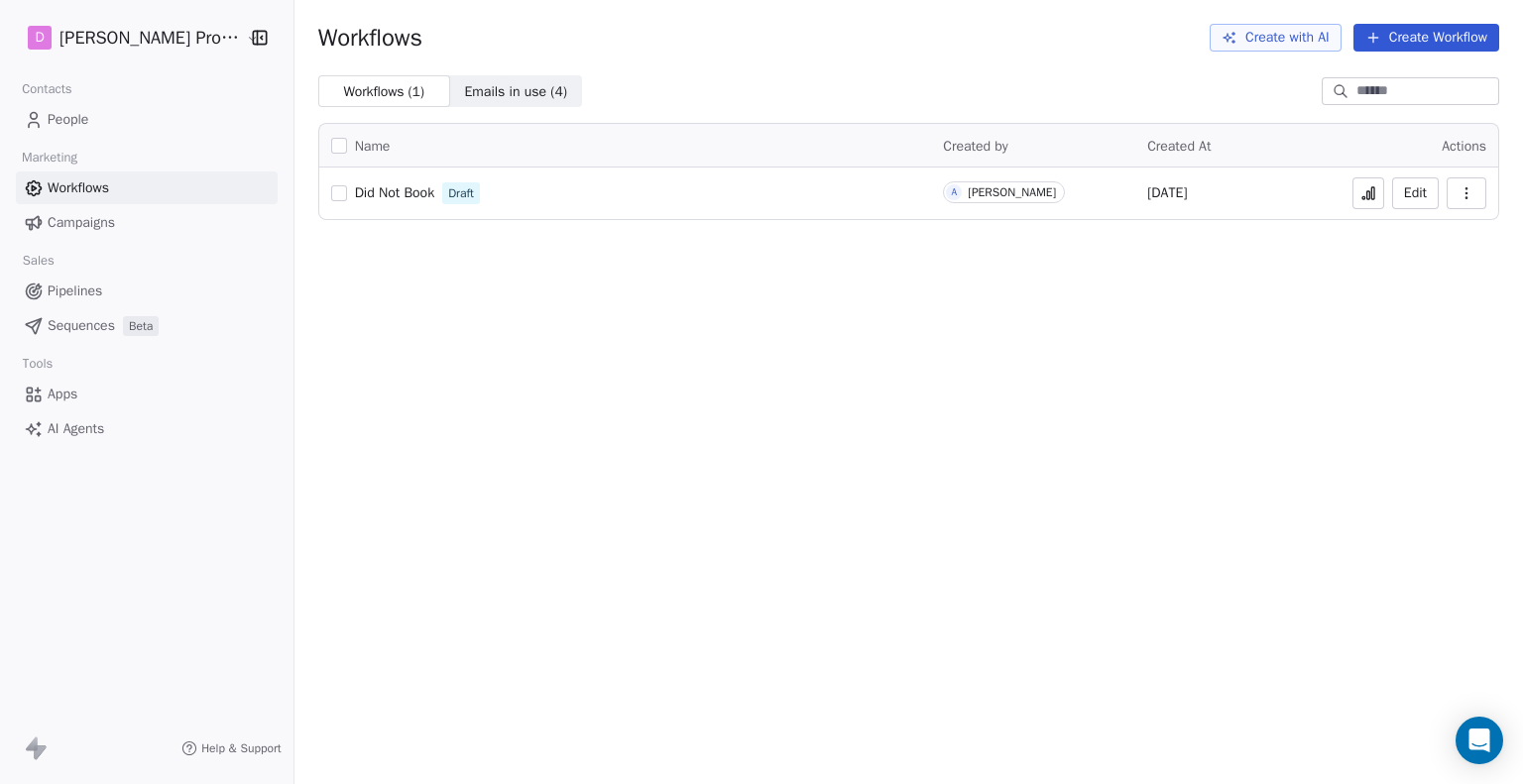 click 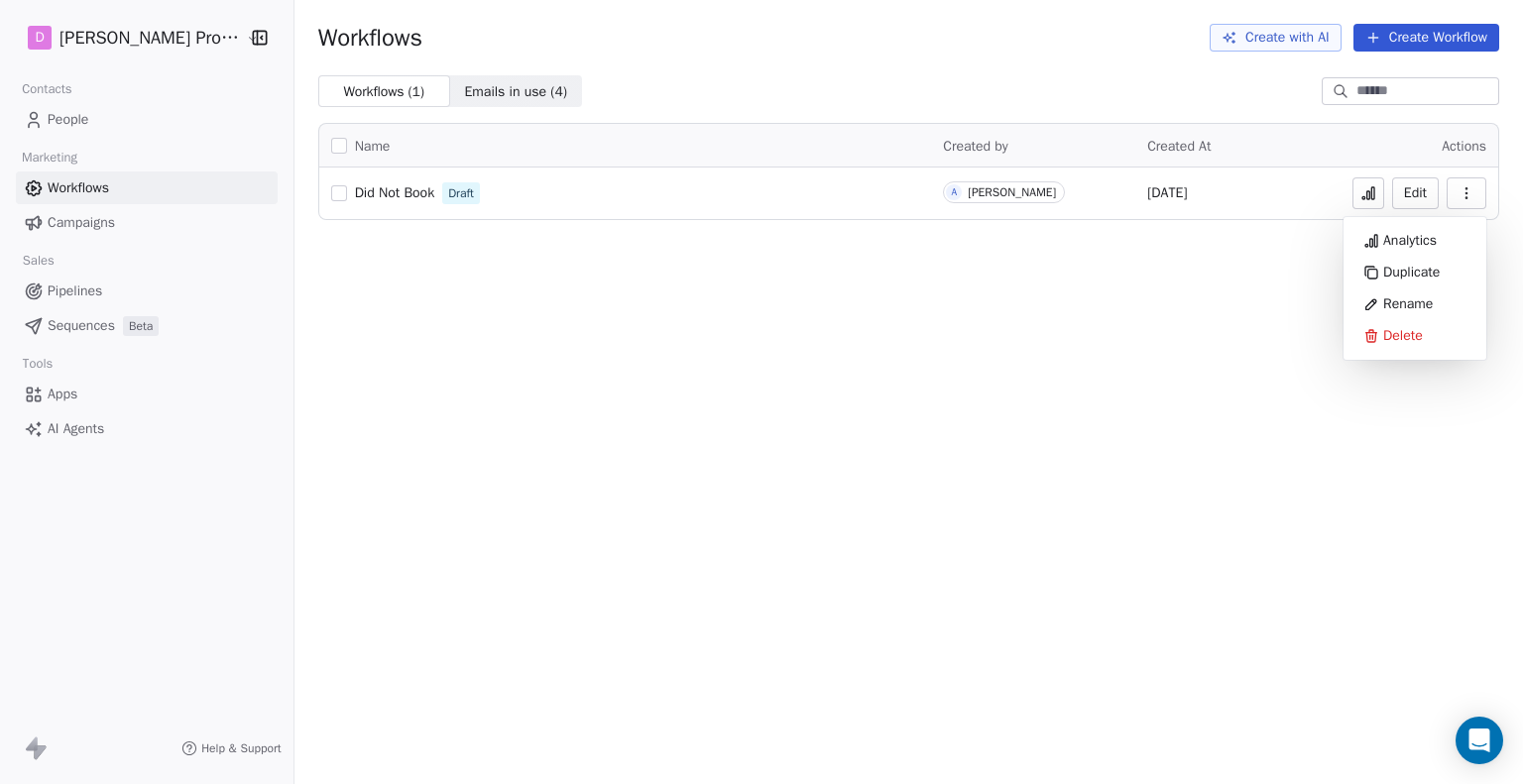 click on "Workflows  Create with AI  Create Workflow Workflows ( 1 ) Workflows ( 1 ) Emails in use ( 4 ) Emails in use ( 4 ) Name Created by Created At Actions Did Not Book Draft A Aaron Baca Jul 8, 2025 Edit" at bounding box center (908, 392) 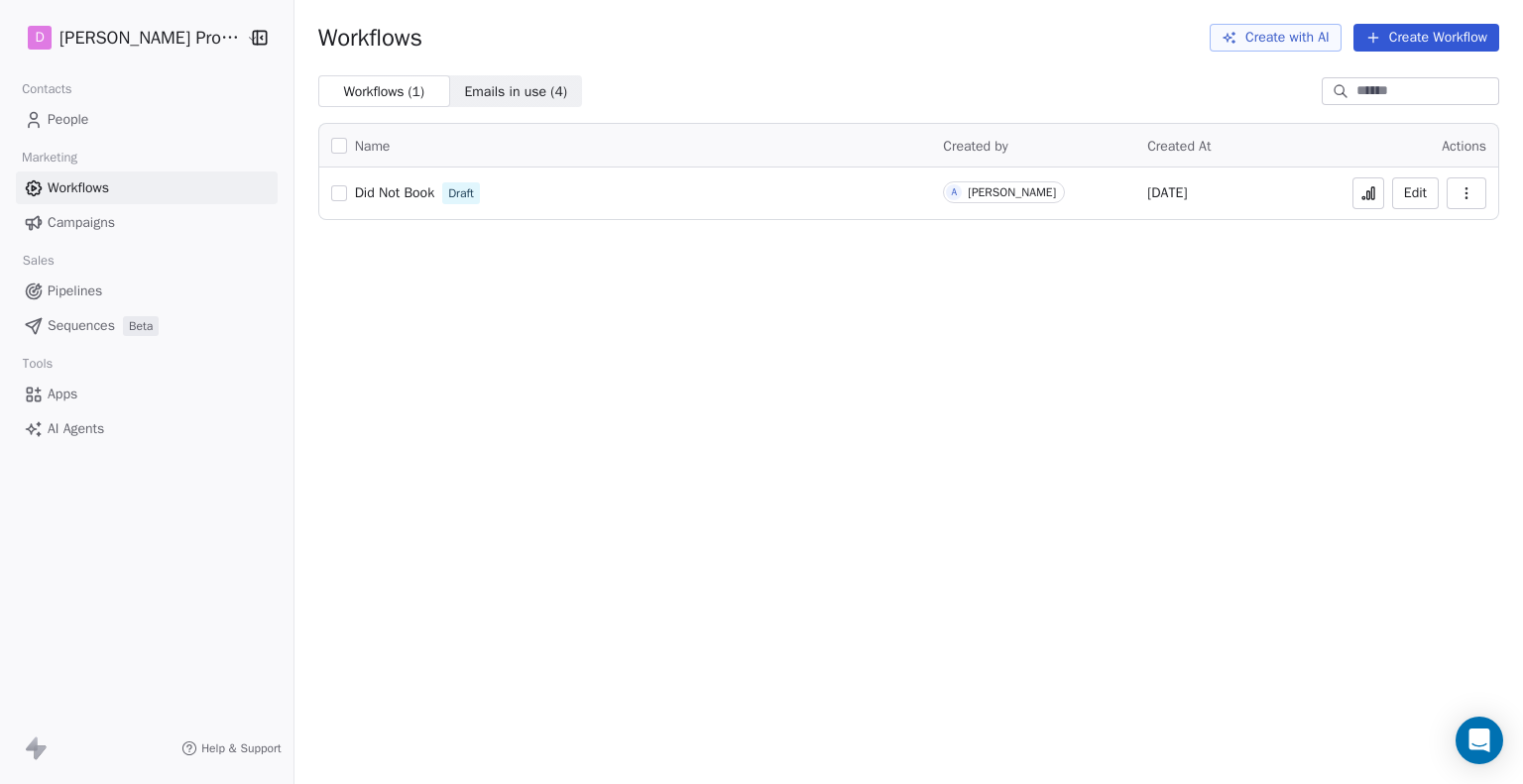 click on "Edit" at bounding box center (1415, 193) 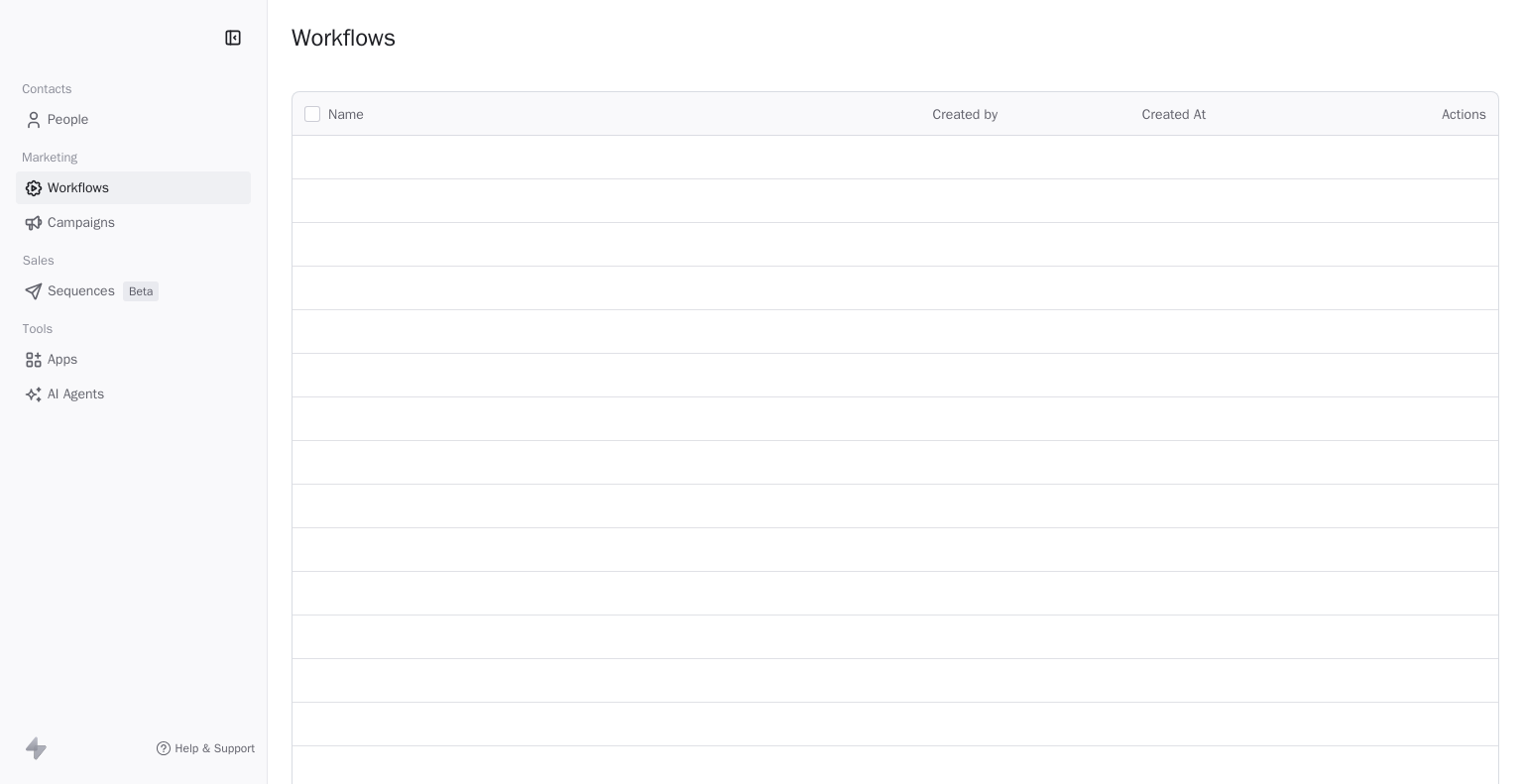 scroll, scrollTop: 0, scrollLeft: 0, axis: both 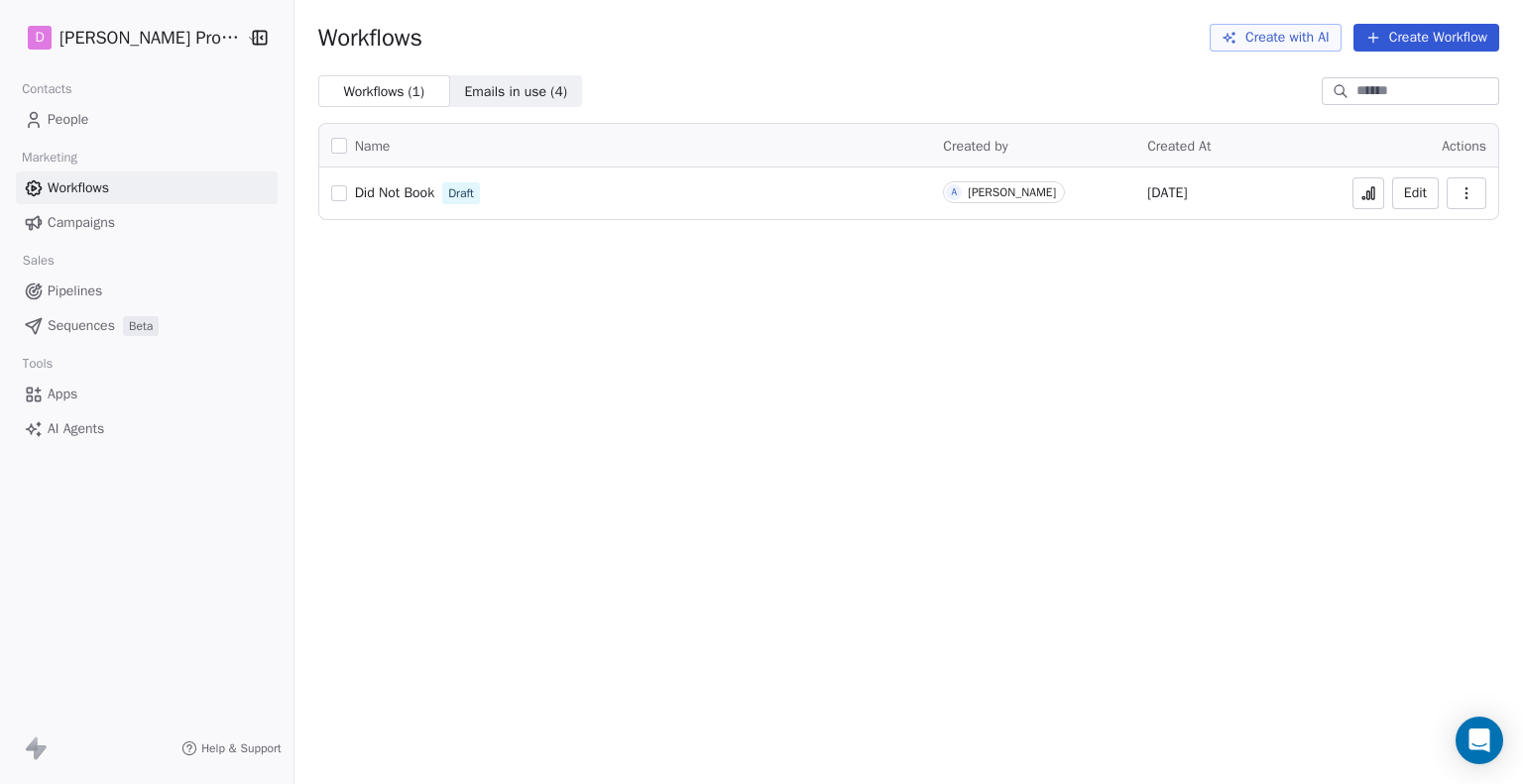 click on "People" at bounding box center (67, 119) 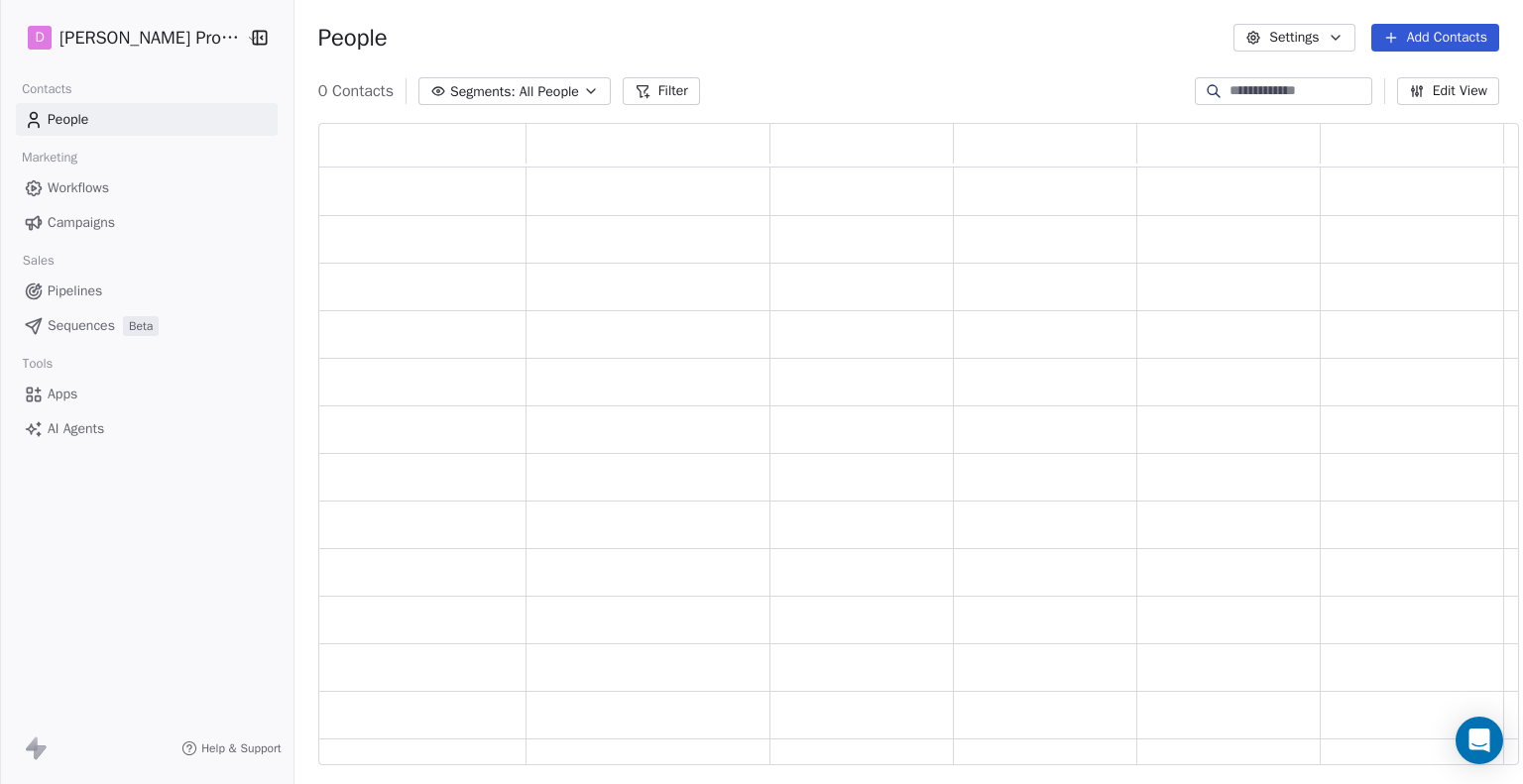 scroll, scrollTop: 16, scrollLeft: 16, axis: both 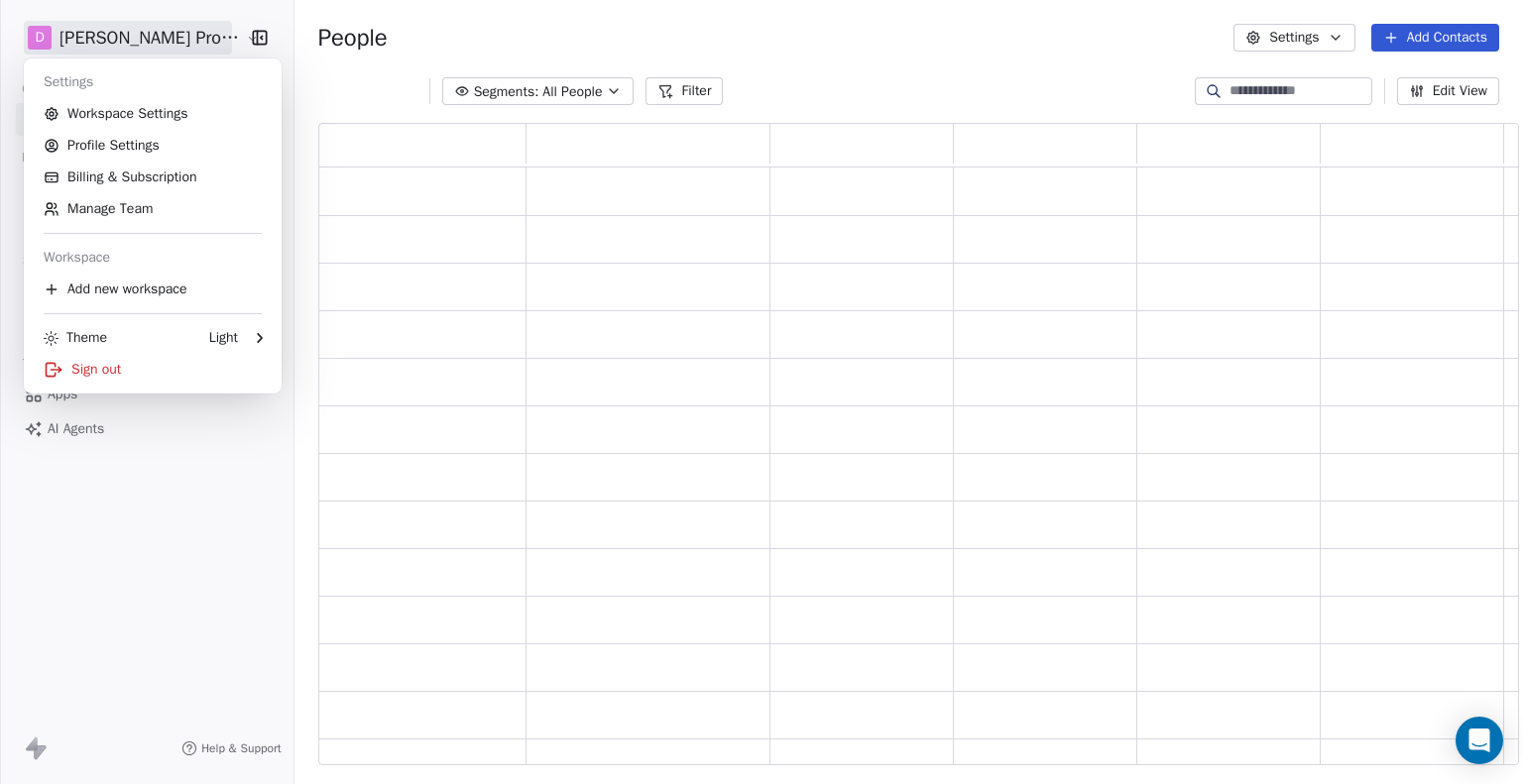 click on "D [PERSON_NAME] Productions Contacts People Marketing Workflows Campaigns Sales Pipelines Sequences Beta Tools Apps AI Agents Help & Support People Settings  Add Contacts Segments: All People Filter  Edit View Tag Add to Sequence Export
Settings Workspace Settings Profile Settings Billing & Subscription Manage Team   Workspace Add new workspace Theme Light Sign out" at bounding box center [762, 392] 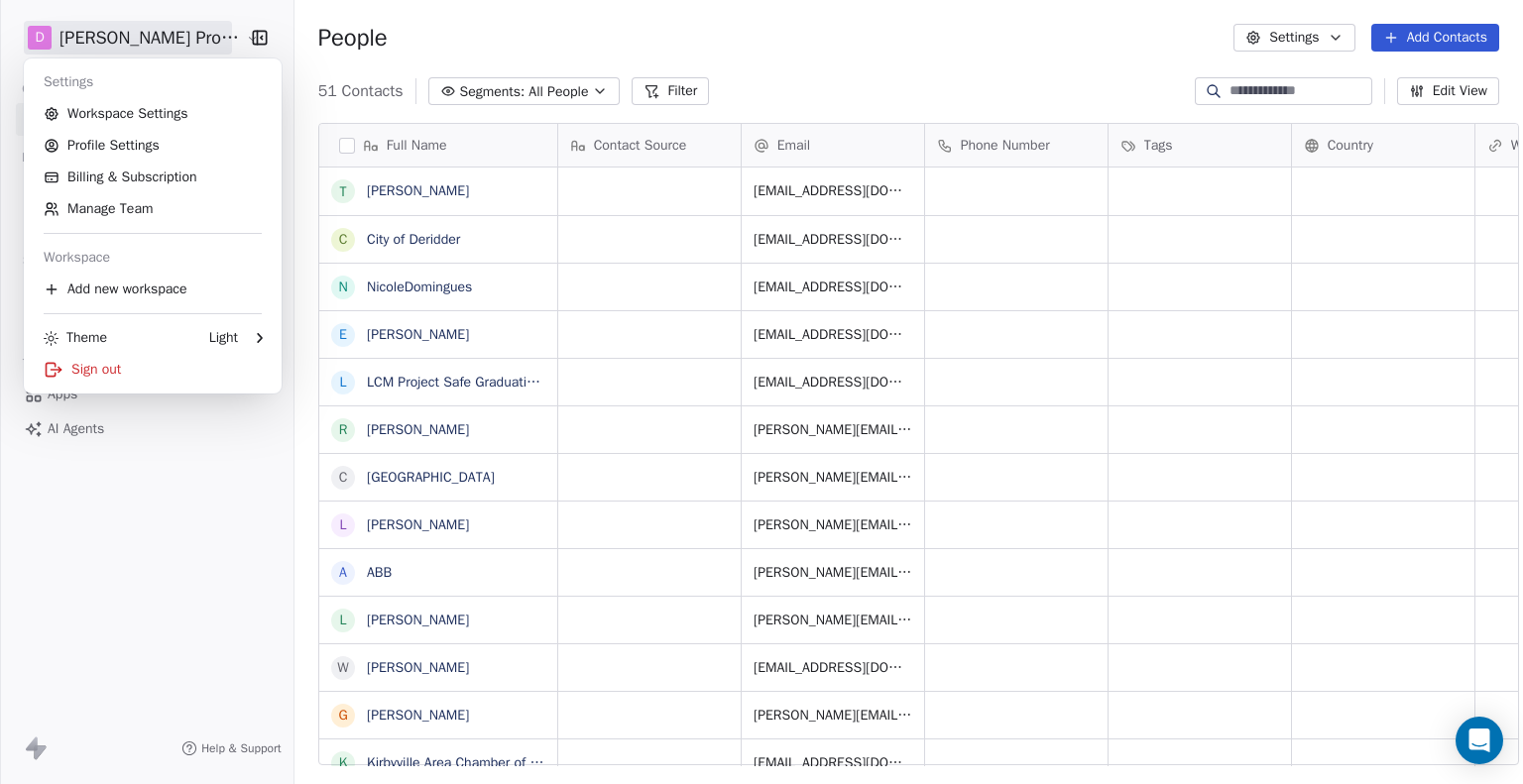 scroll, scrollTop: 16, scrollLeft: 16, axis: both 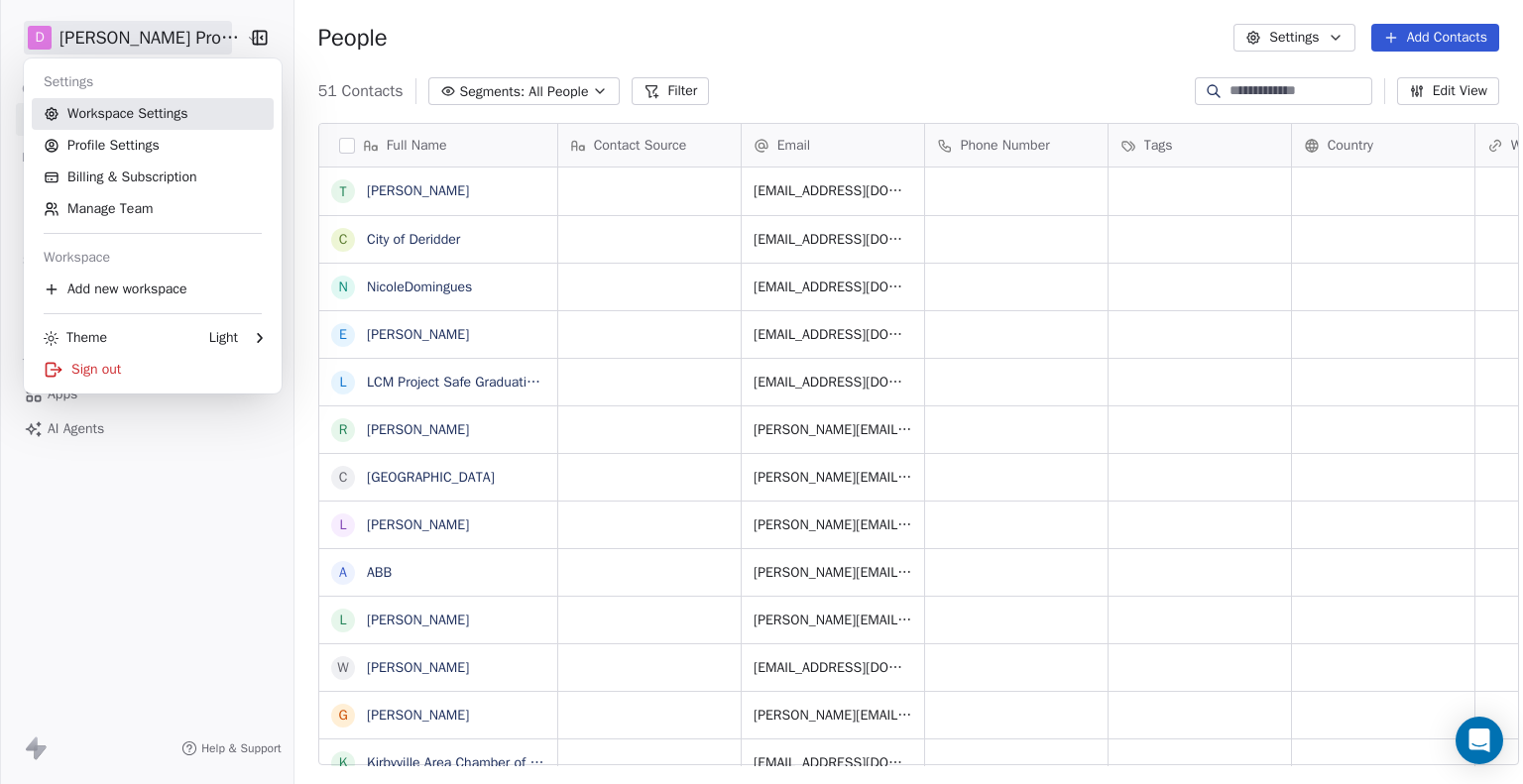 click on "Workspace Settings" at bounding box center [153, 114] 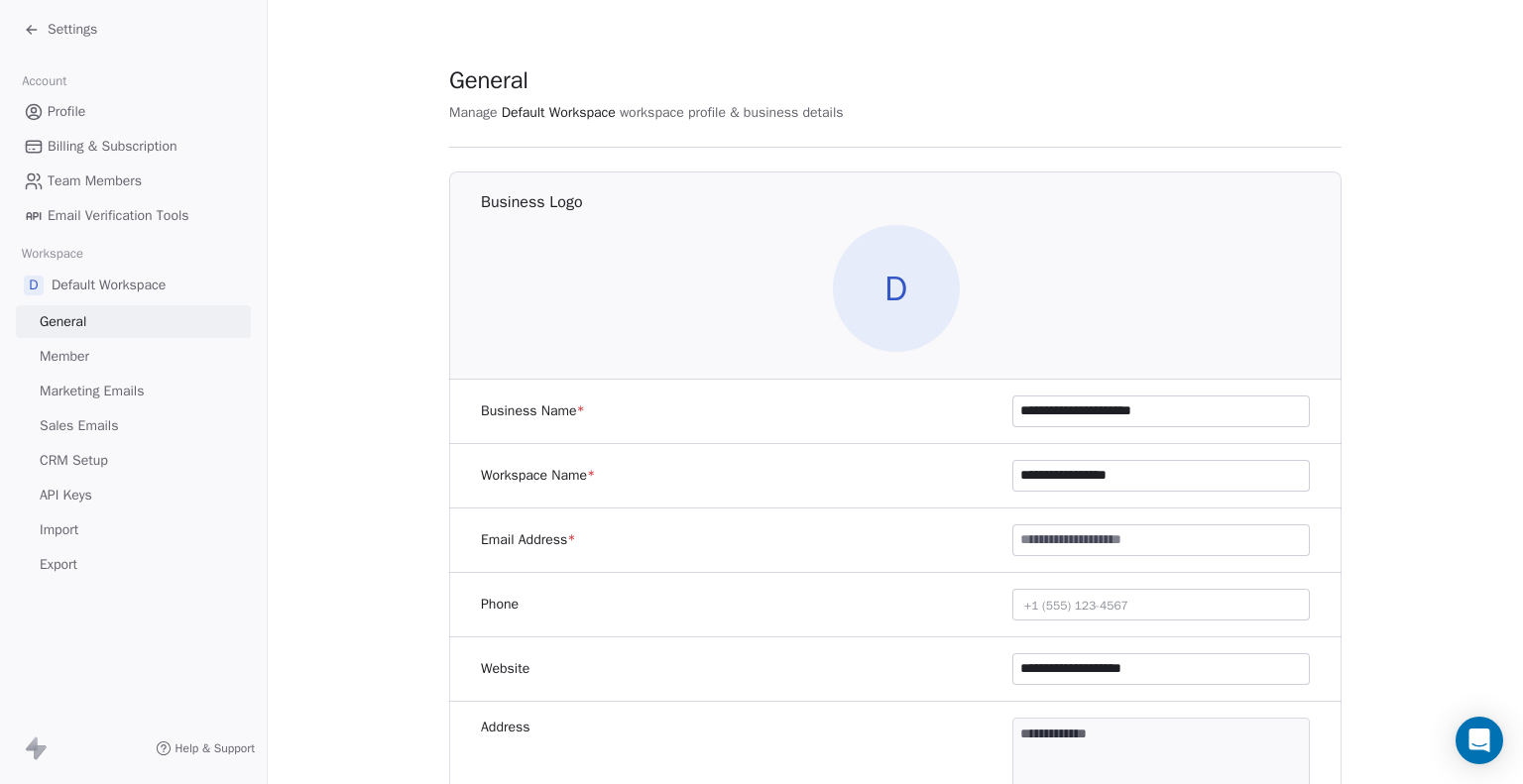click on "**********" at bounding box center [1161, 476] 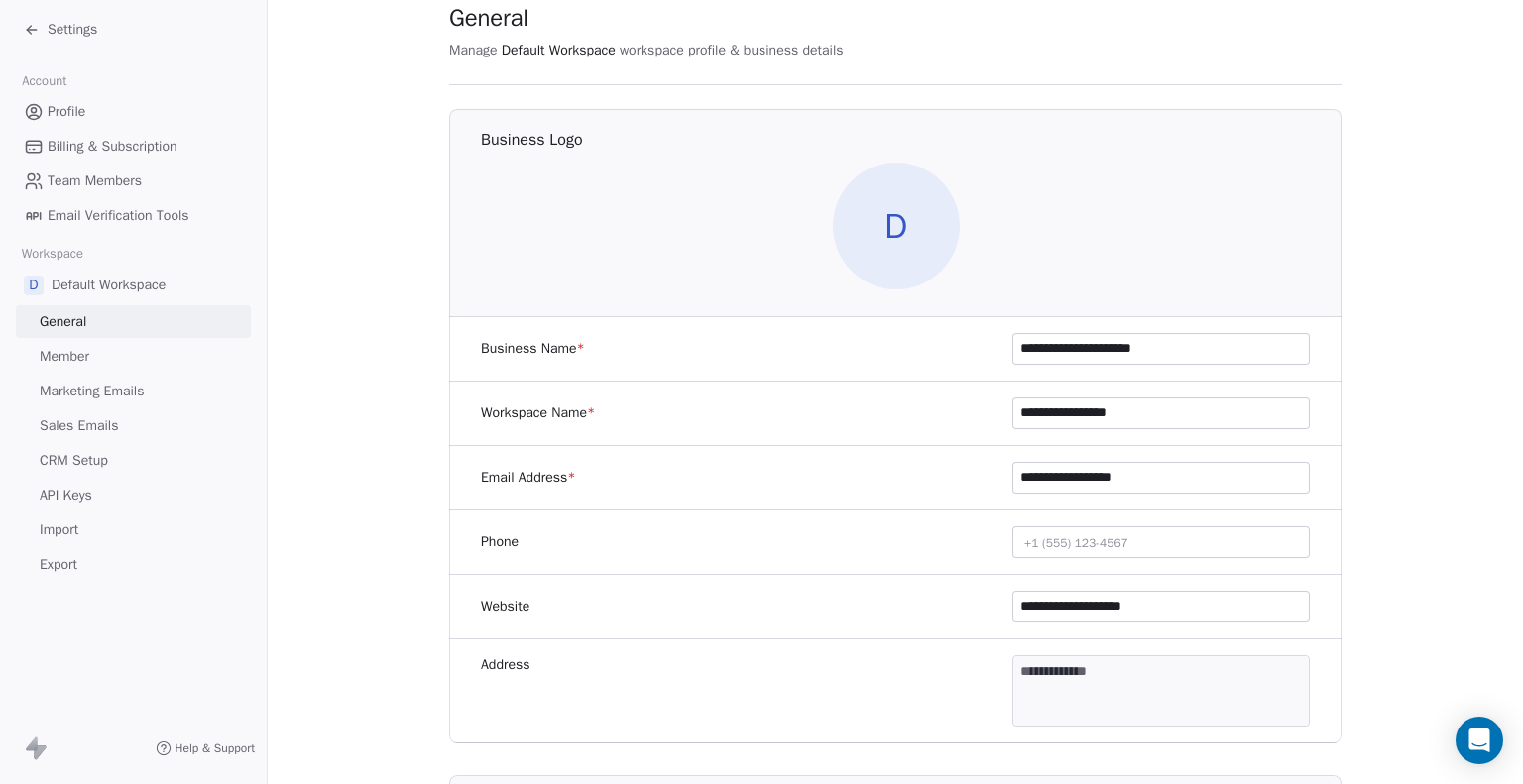 scroll, scrollTop: 99, scrollLeft: 0, axis: vertical 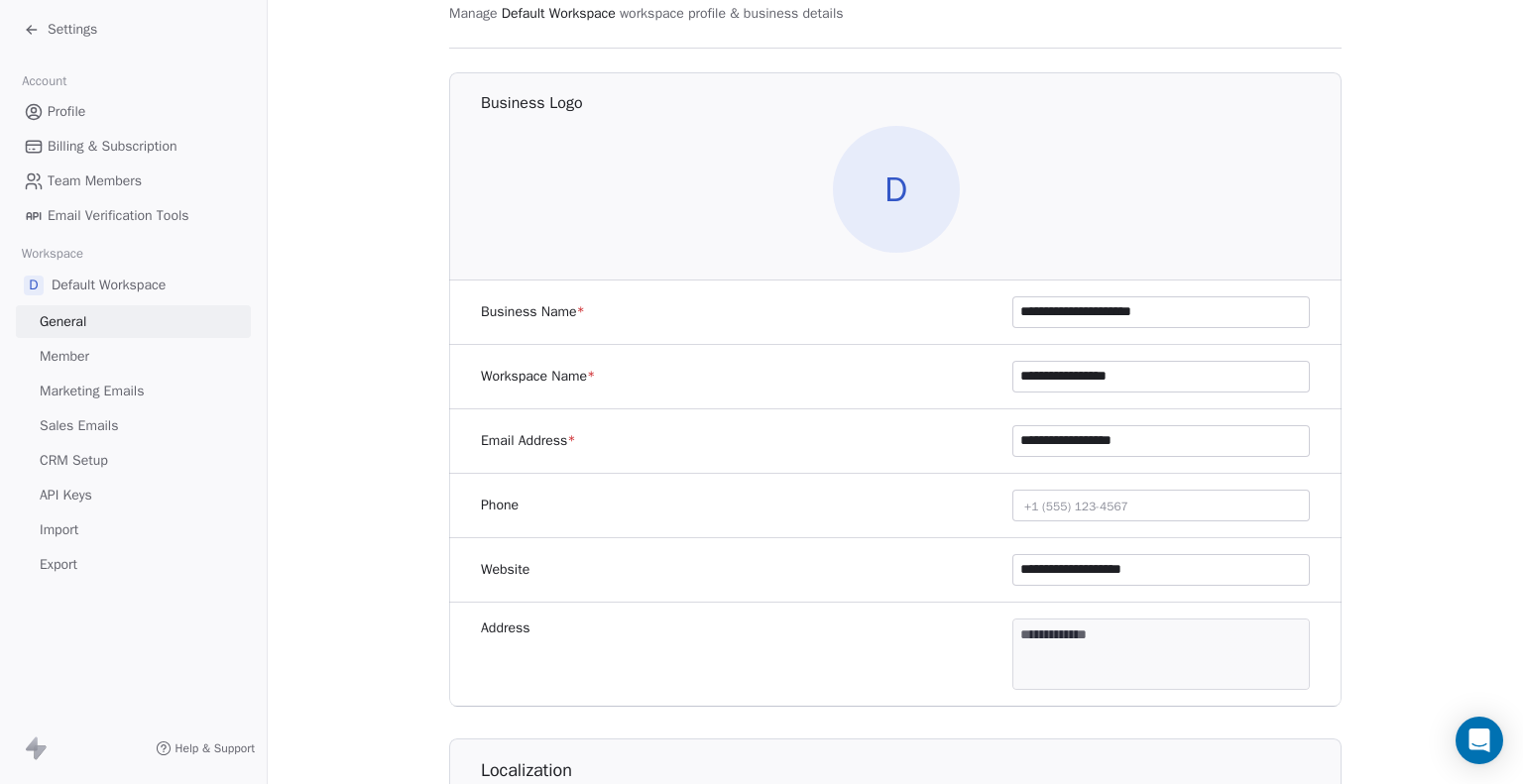 type on "**********" 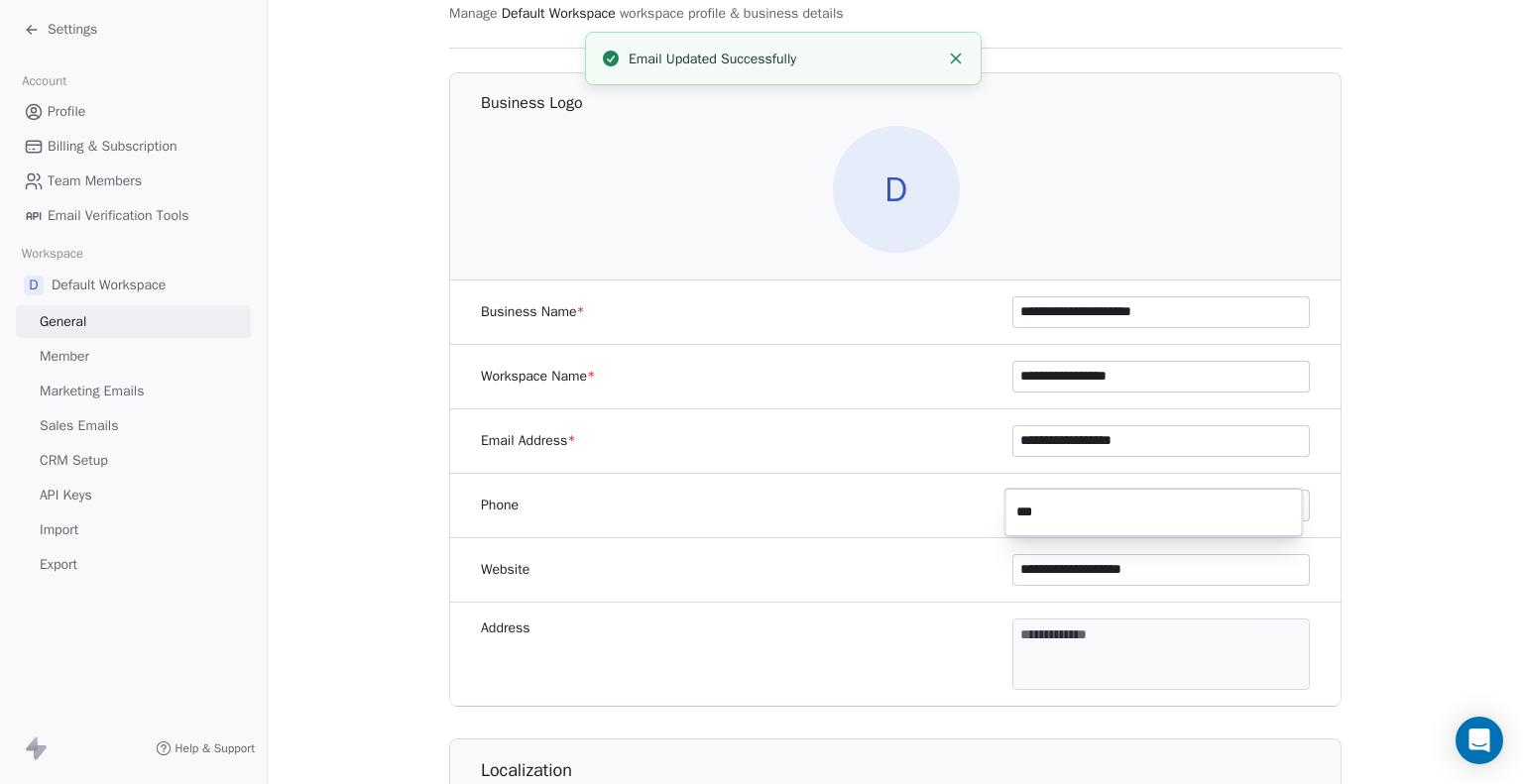 type on "**********" 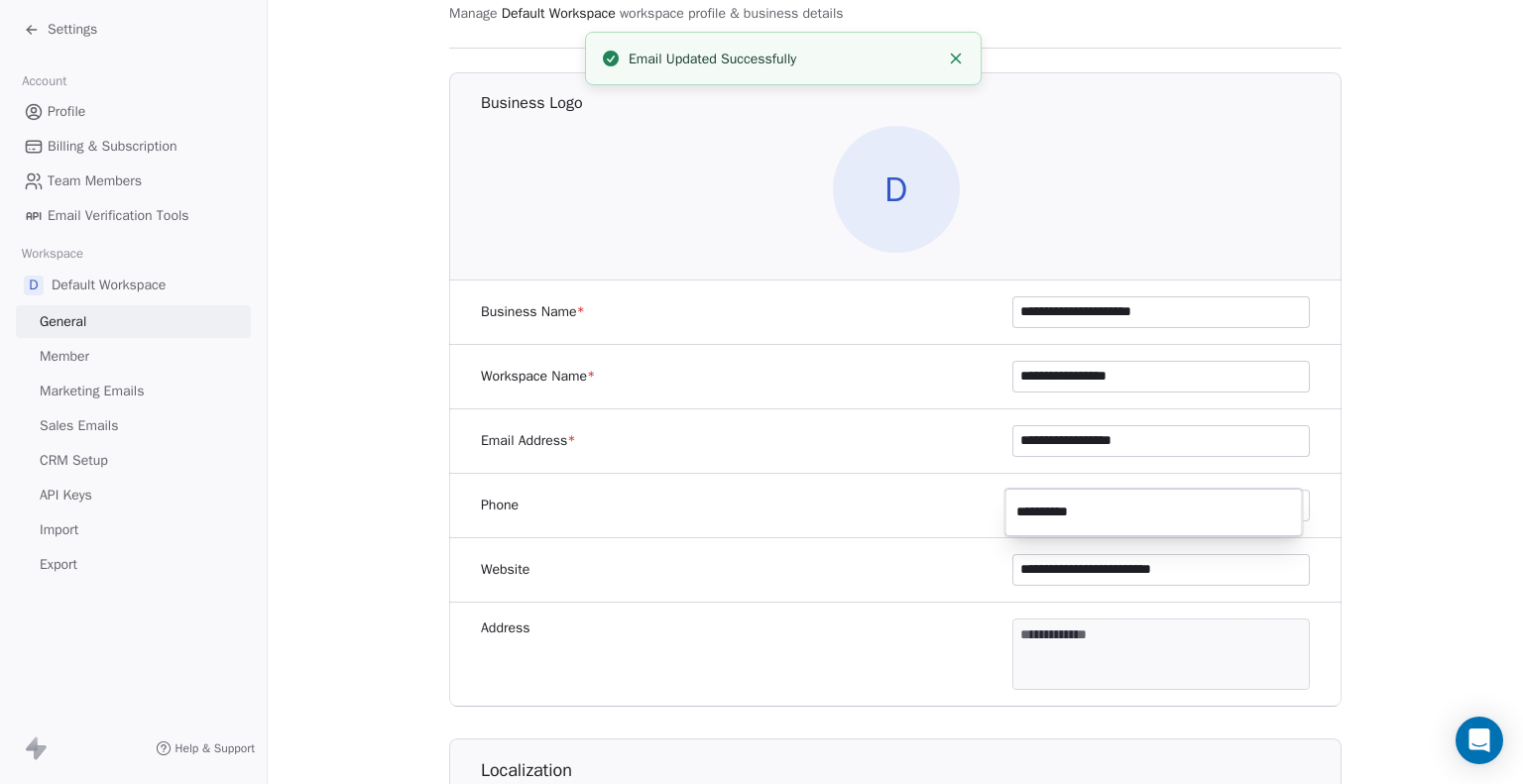 click on "**********" at bounding box center [762, 392] 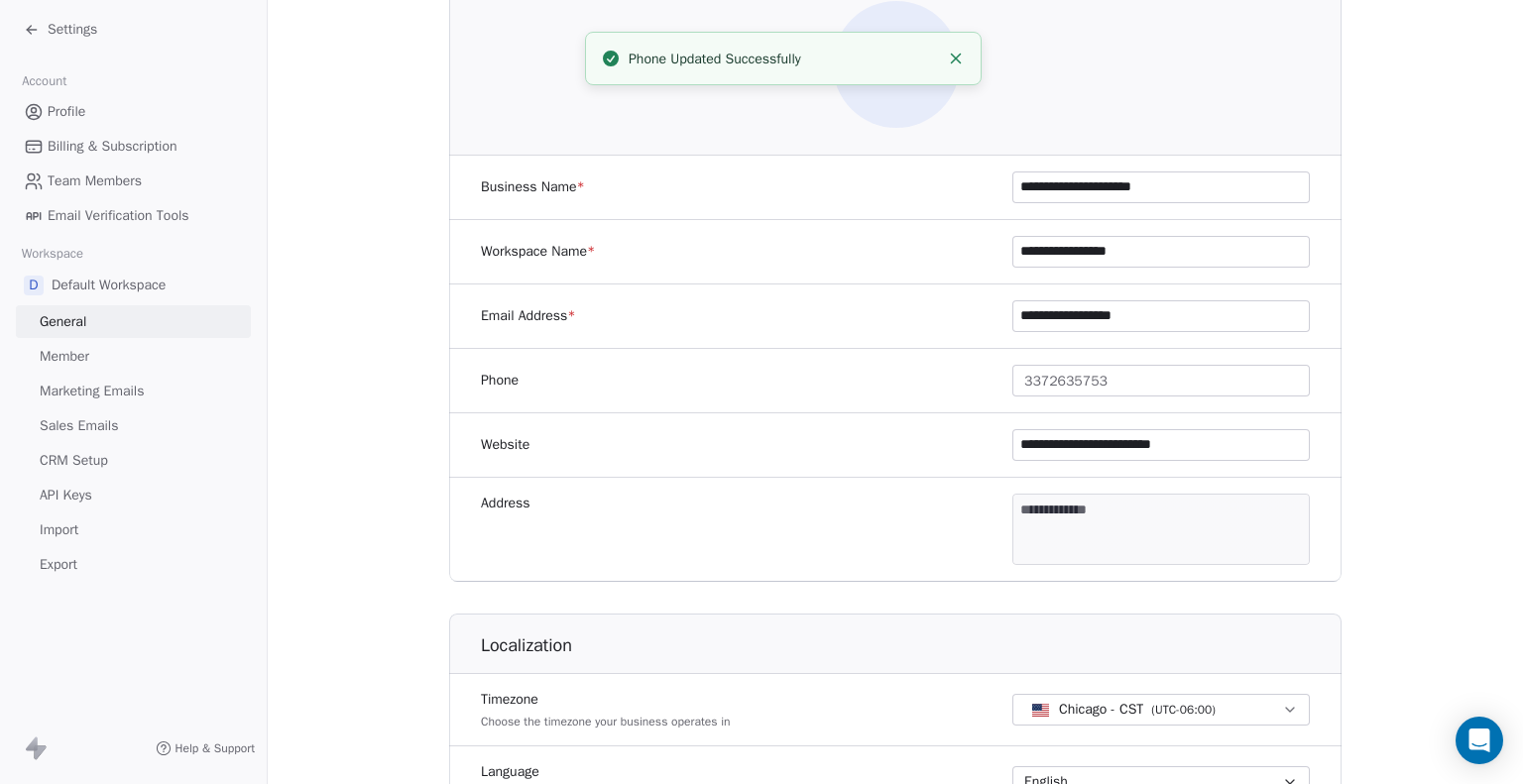 type on "**********" 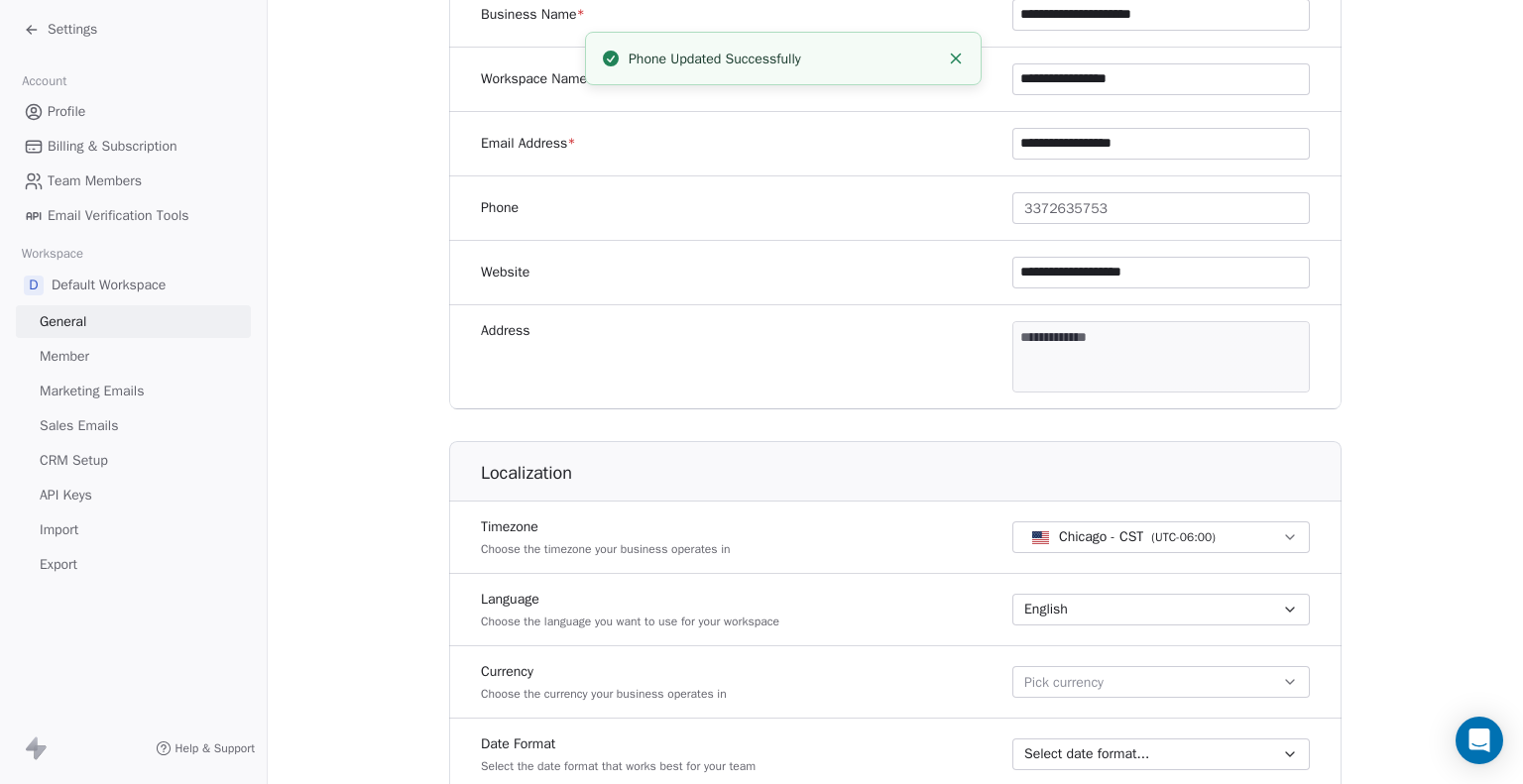 scroll, scrollTop: 496, scrollLeft: 0, axis: vertical 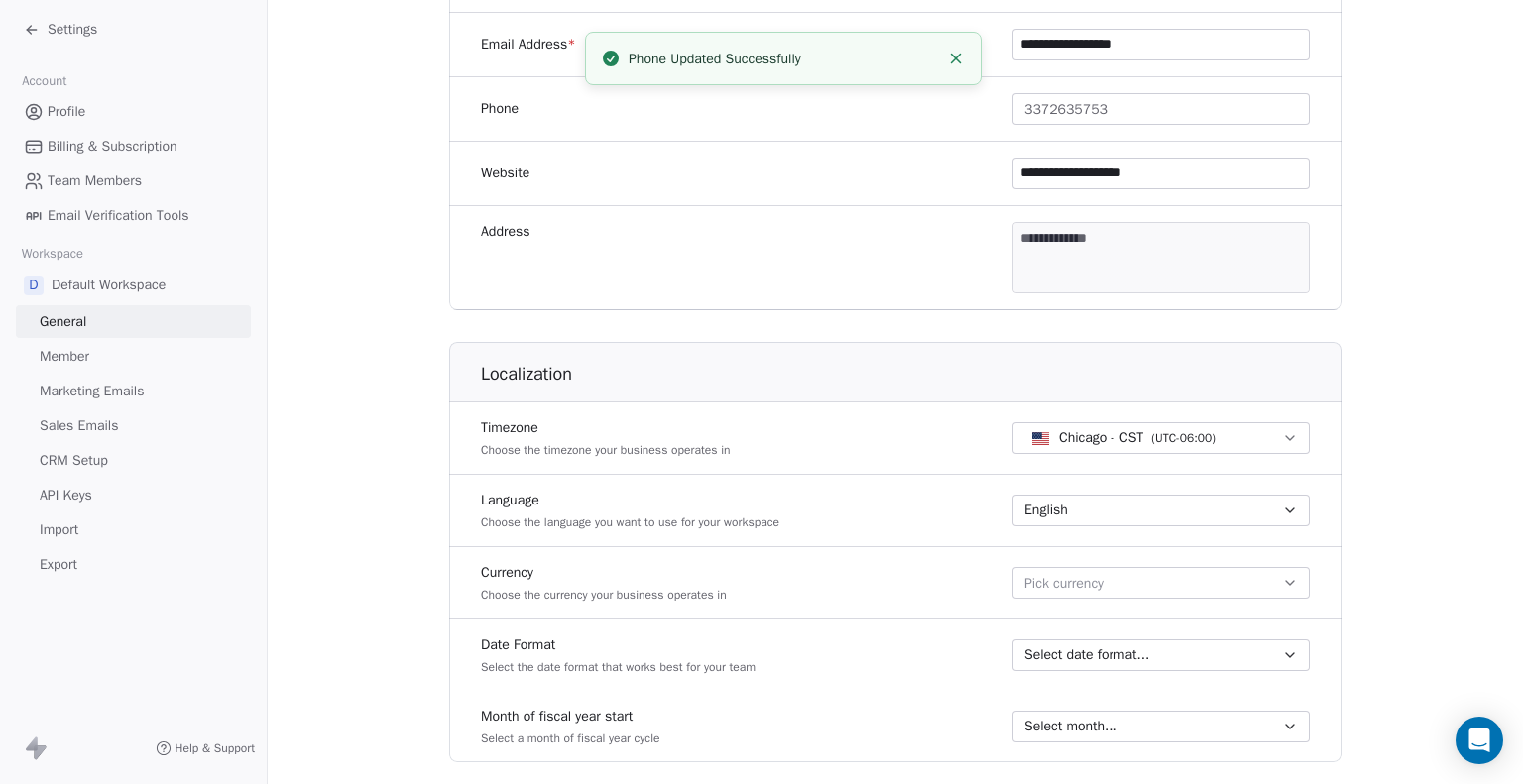 click on "**********" at bounding box center (762, 392) 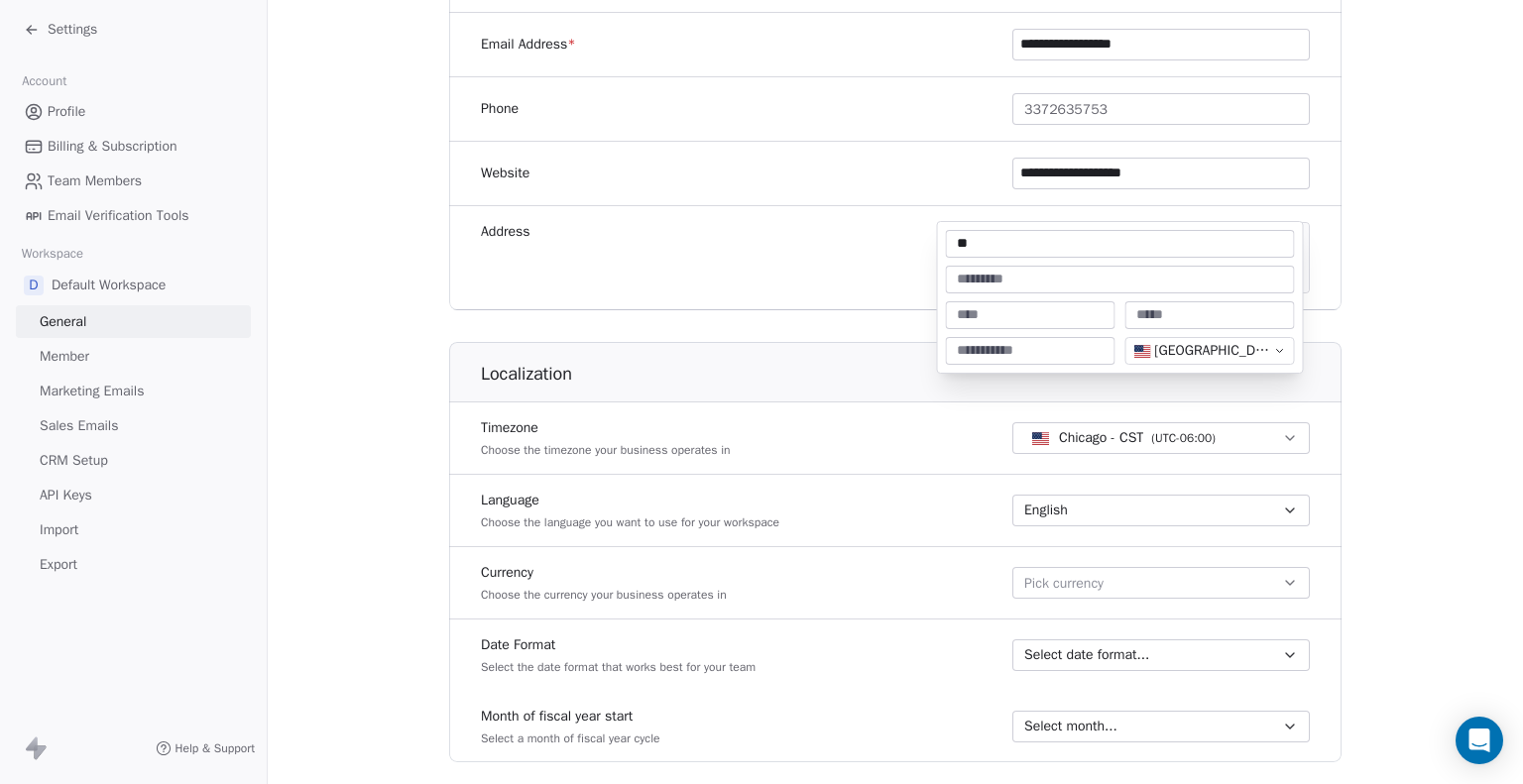 type on "**********" 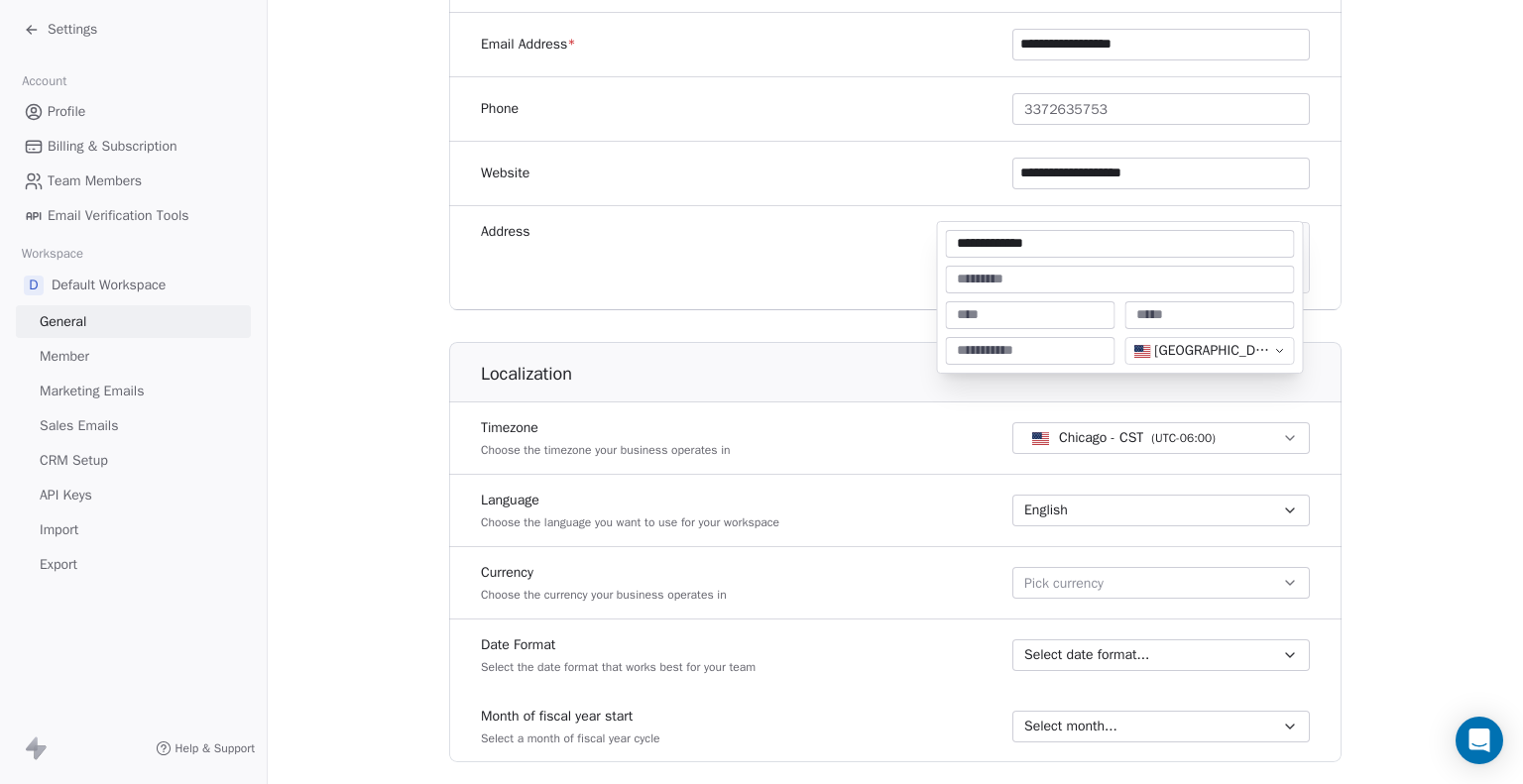 type on "**********" 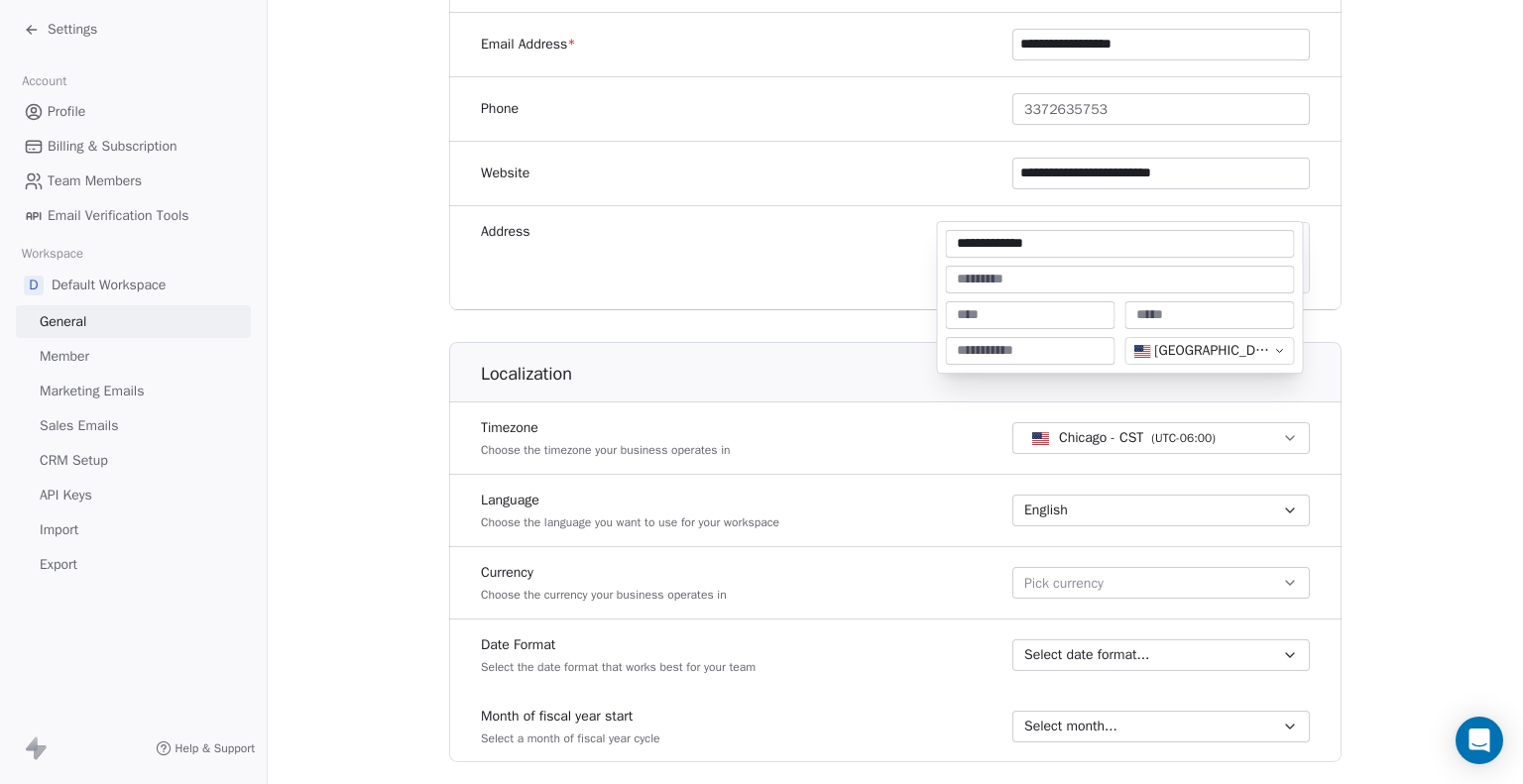 type on "**********" 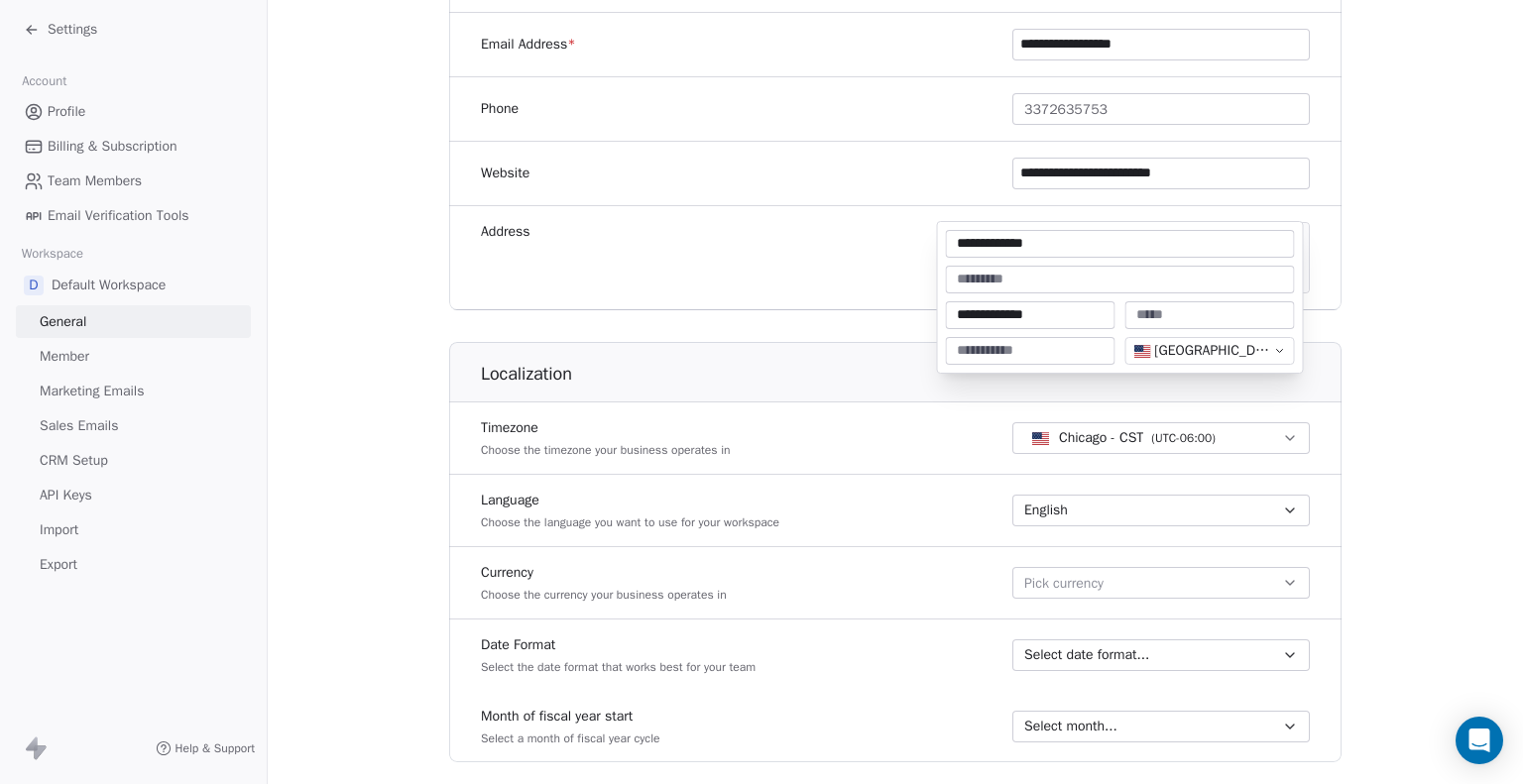 type on "*********" 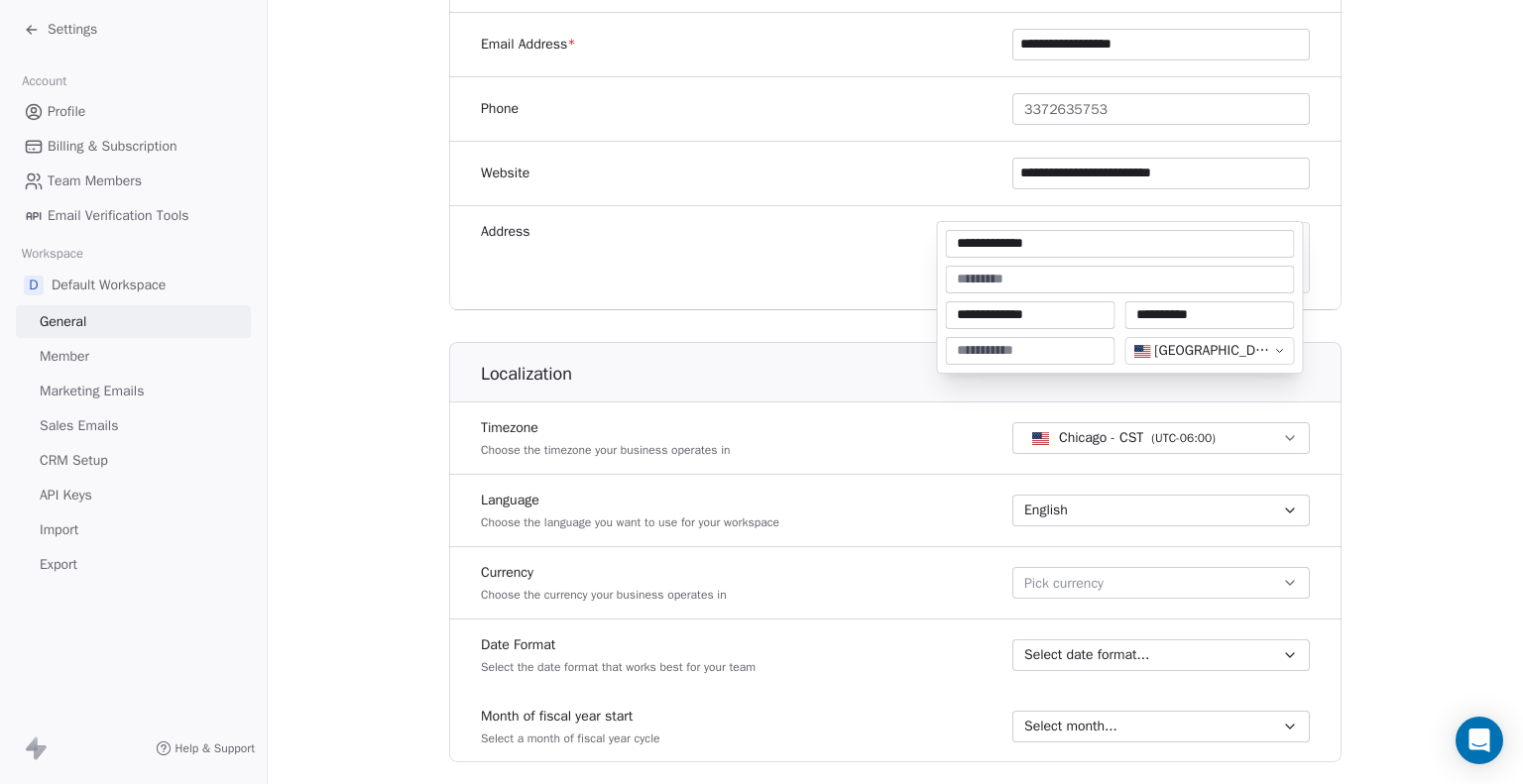 type on "*****" 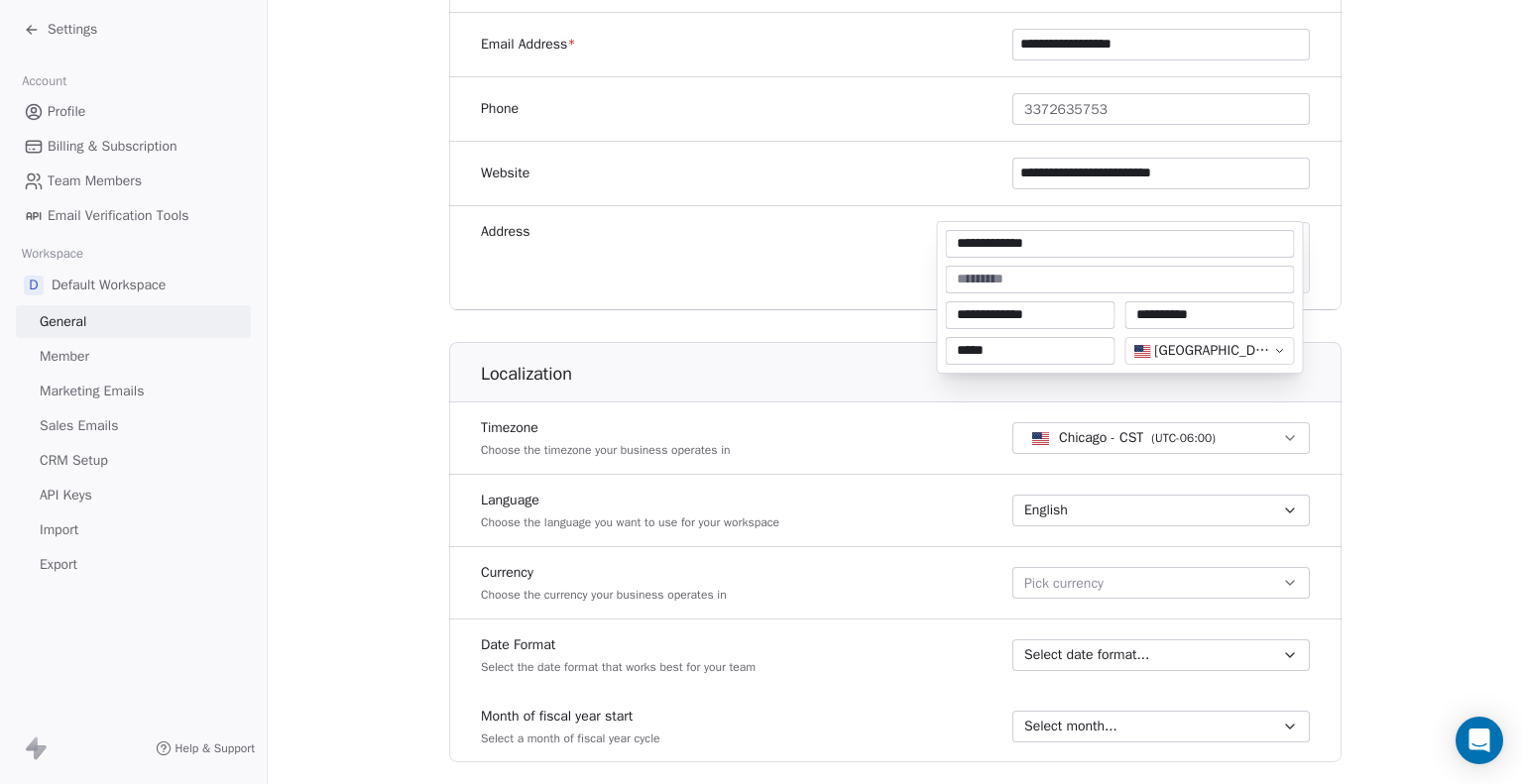 type on "**********" 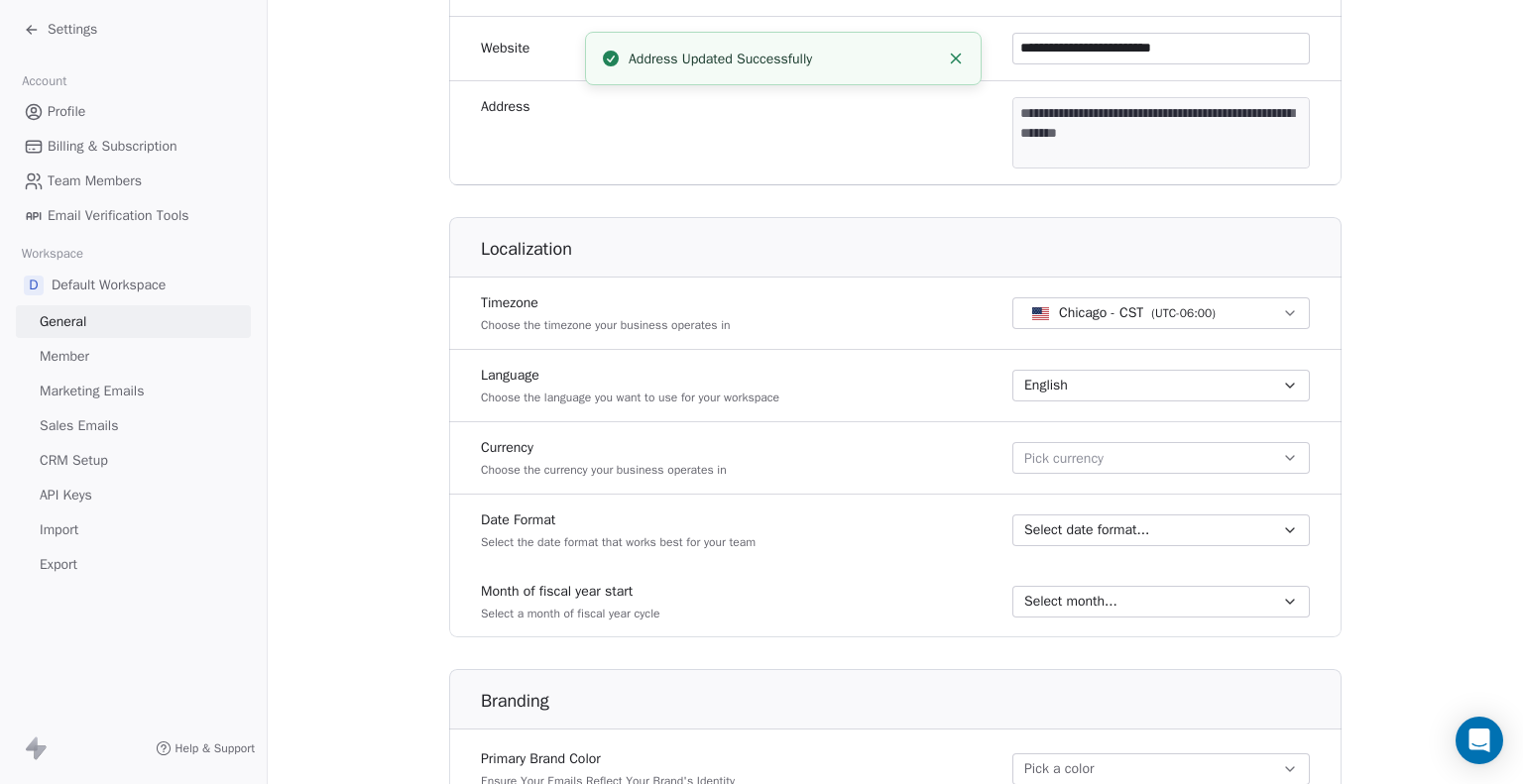 type on "**********" 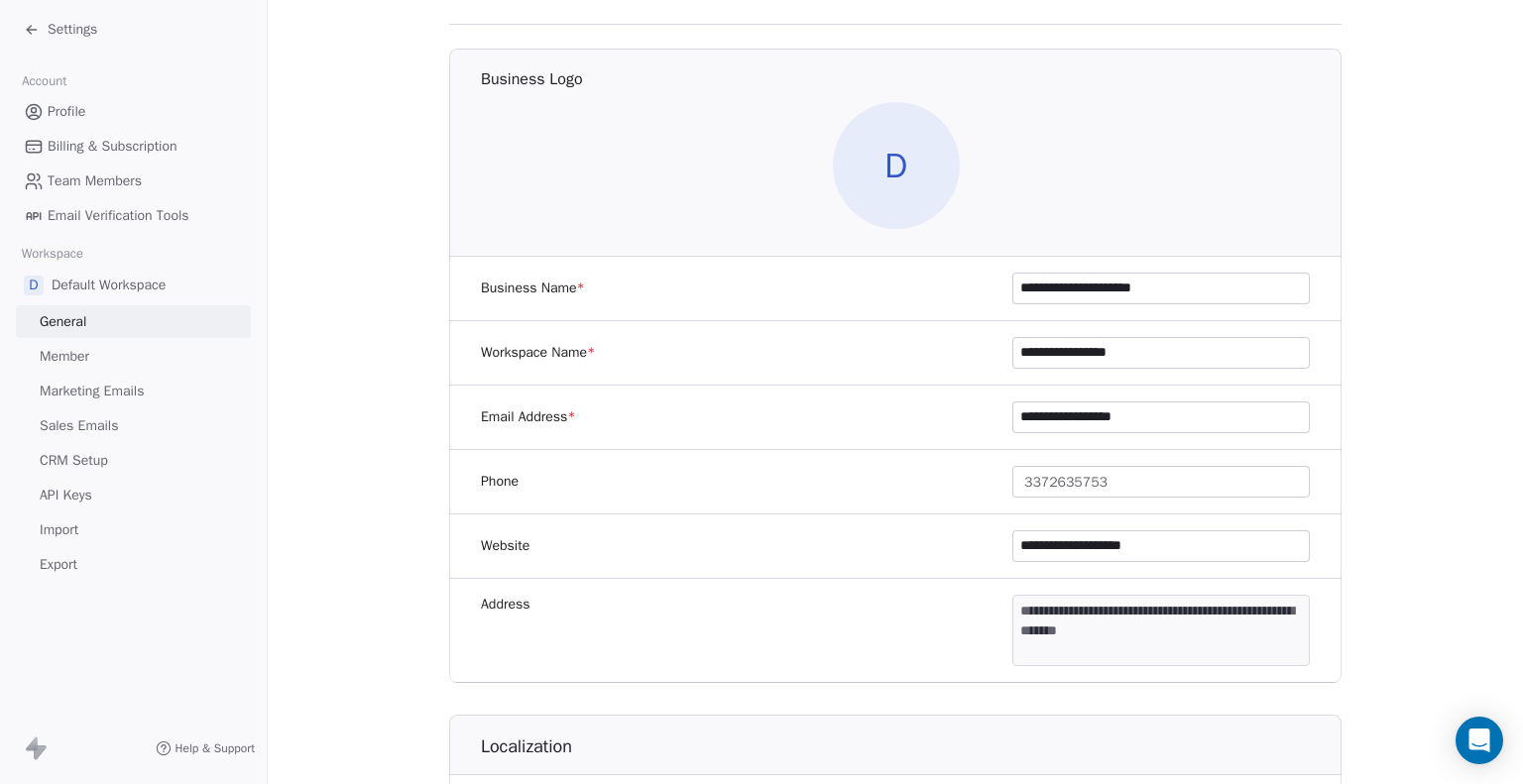 scroll, scrollTop: 0, scrollLeft: 0, axis: both 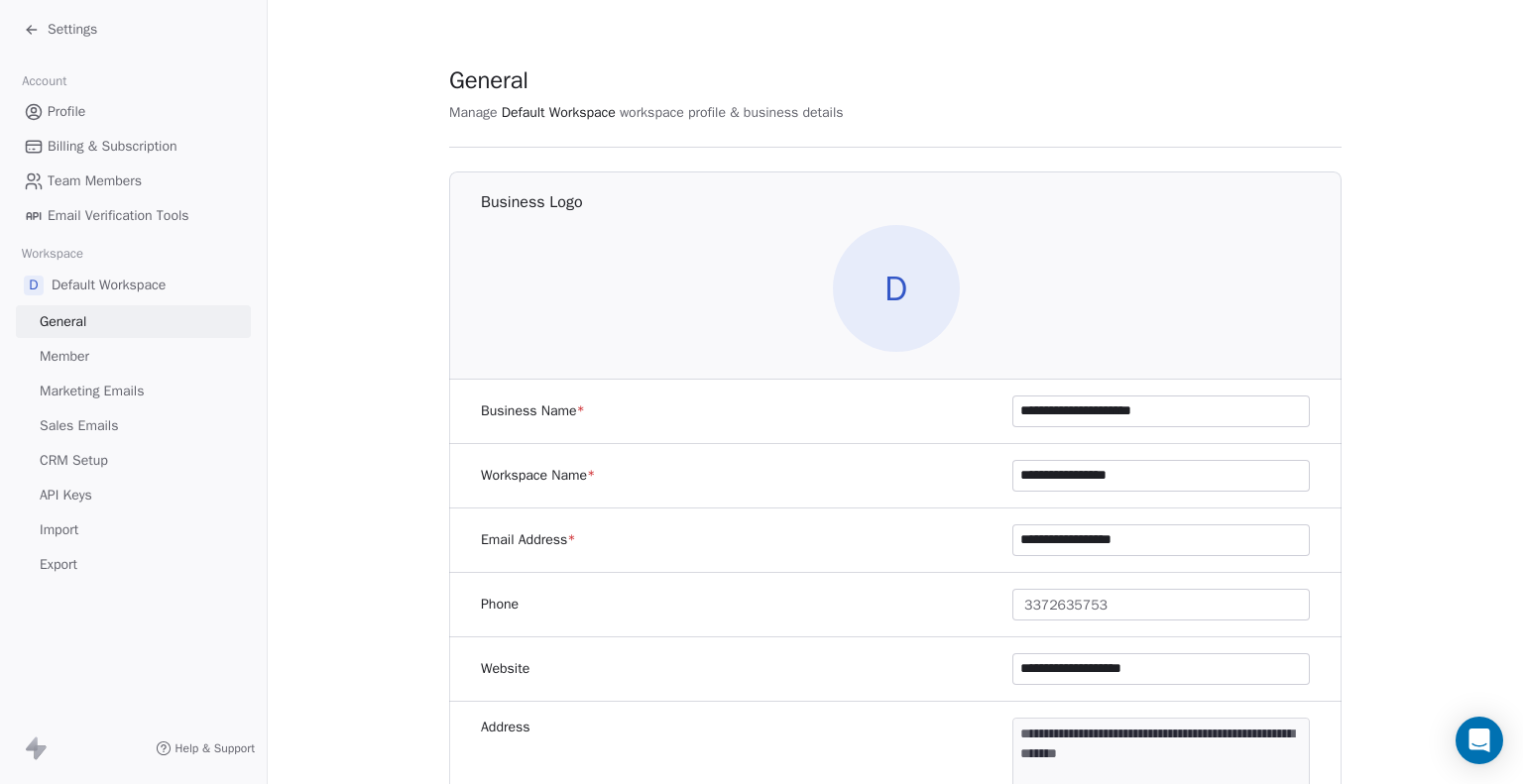 click on "**********" at bounding box center (895, 928) 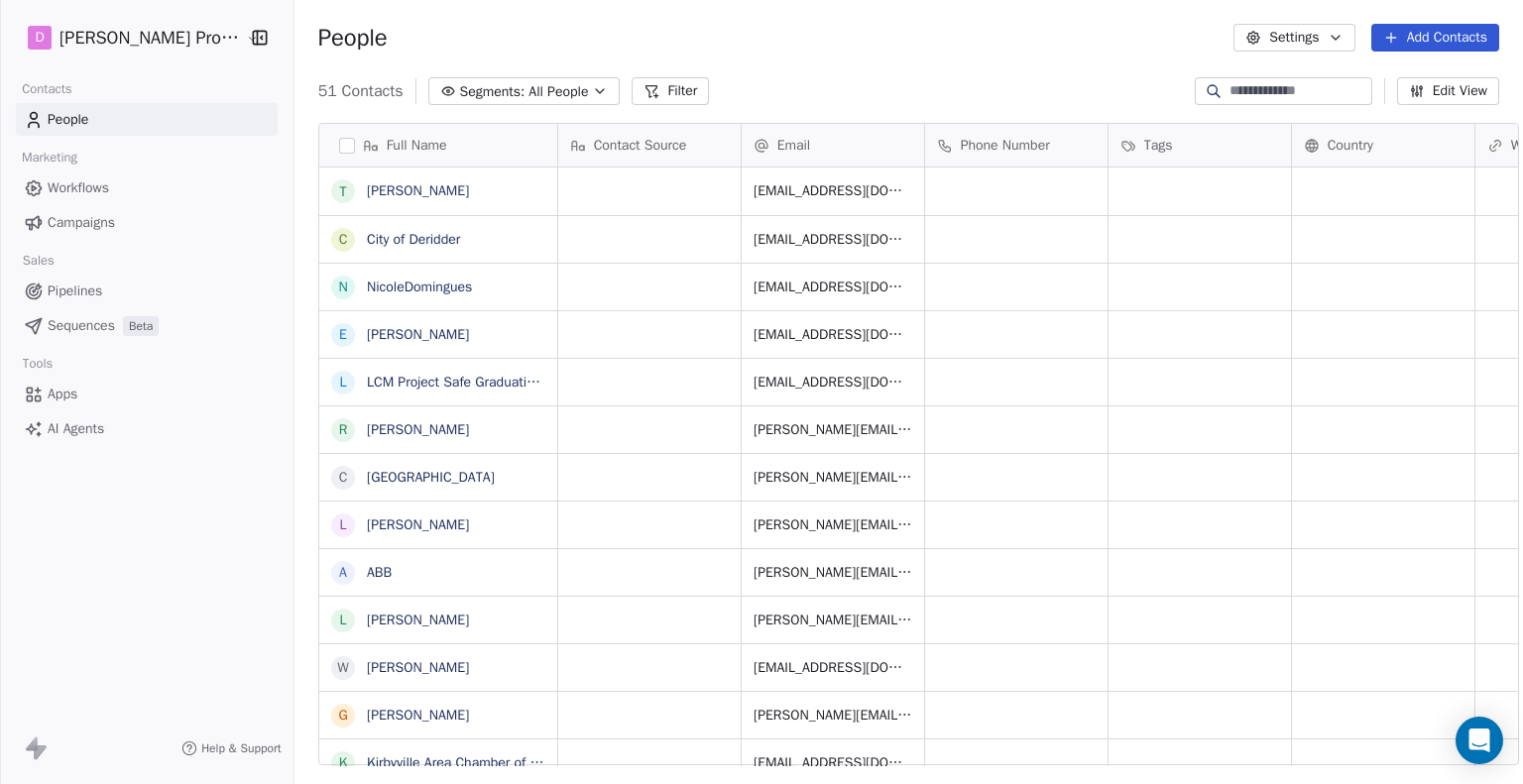 scroll, scrollTop: 16, scrollLeft: 16, axis: both 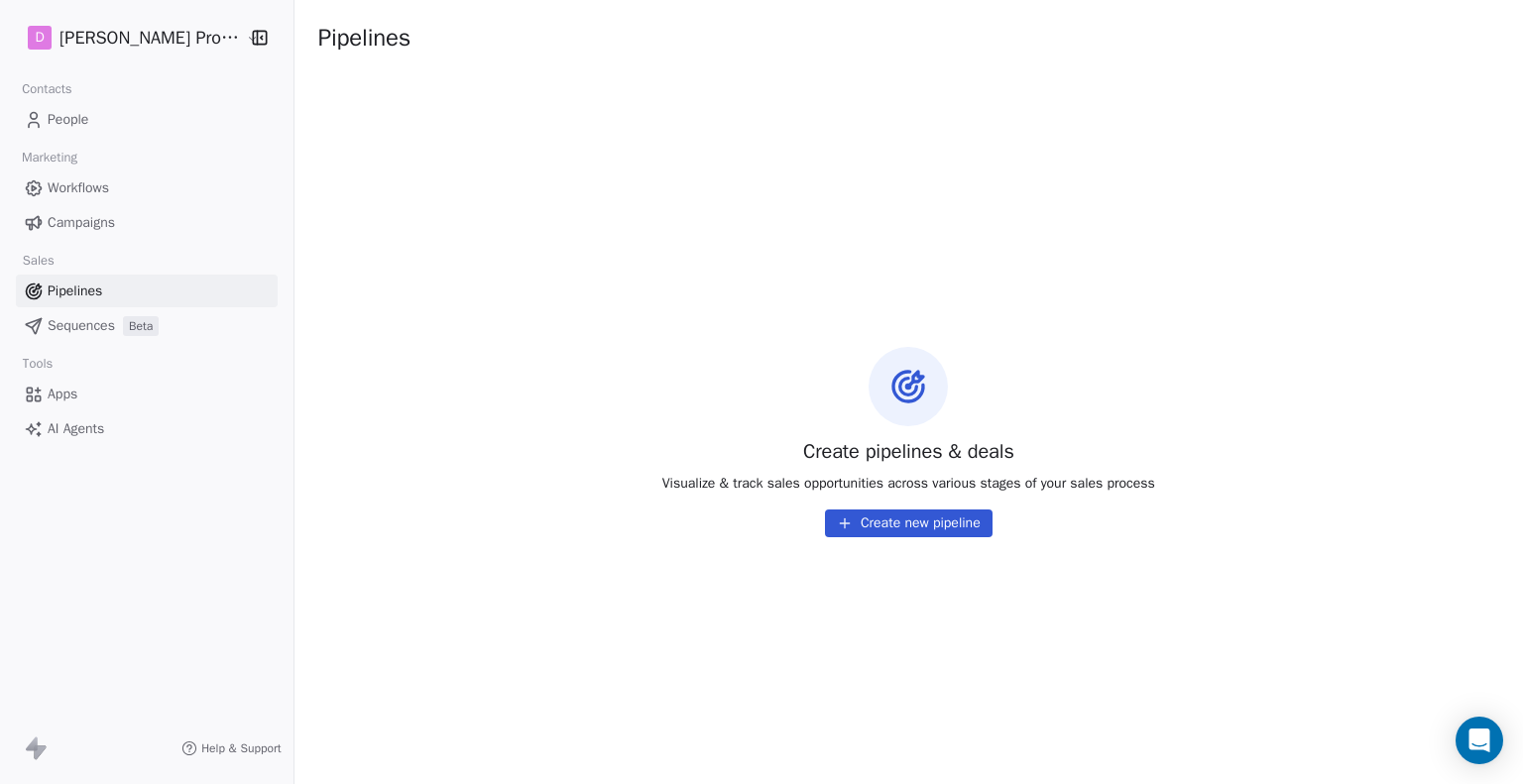 click on "Sequences" at bounding box center (81, 325) 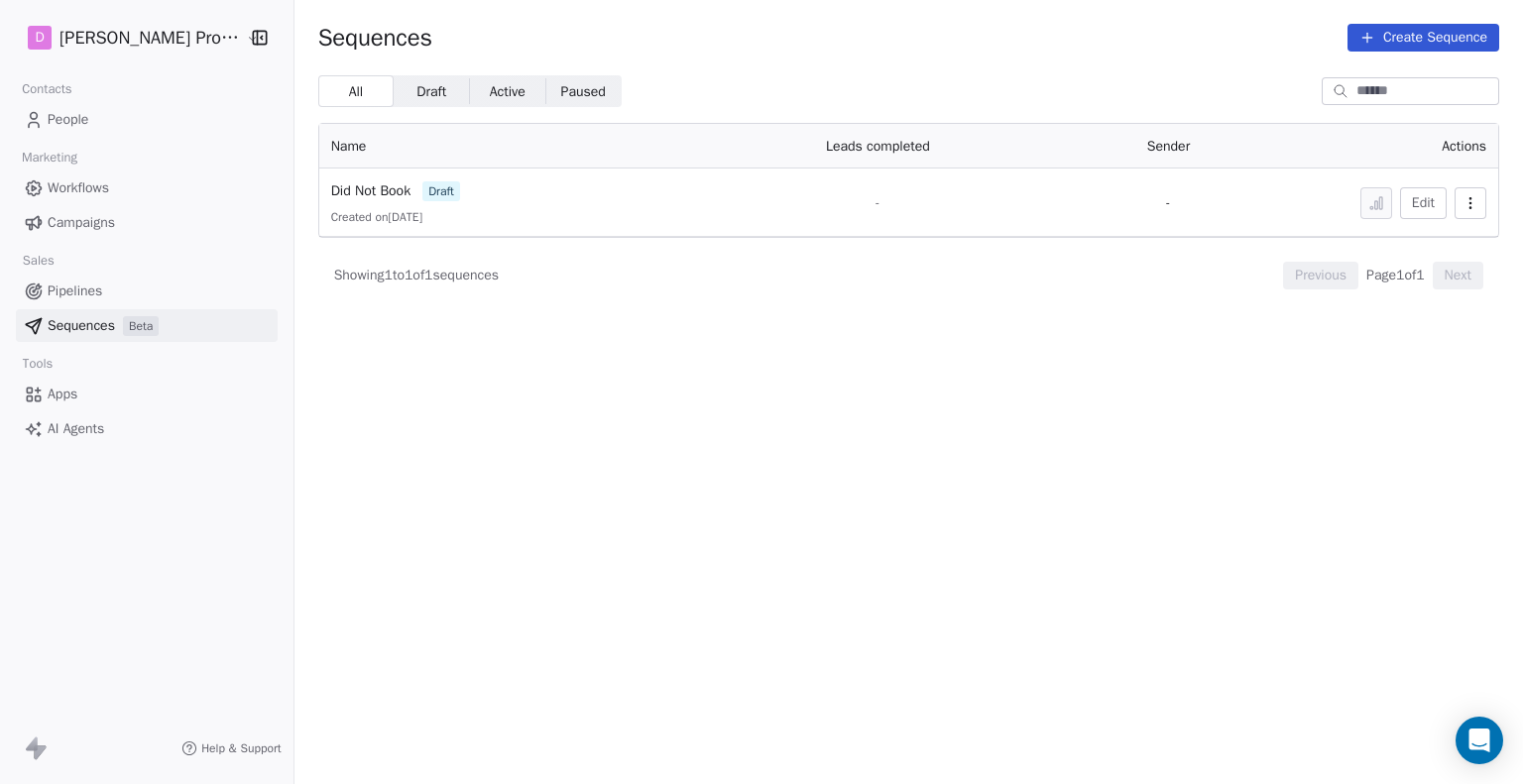 click on "Workflows" at bounding box center (78, 187) 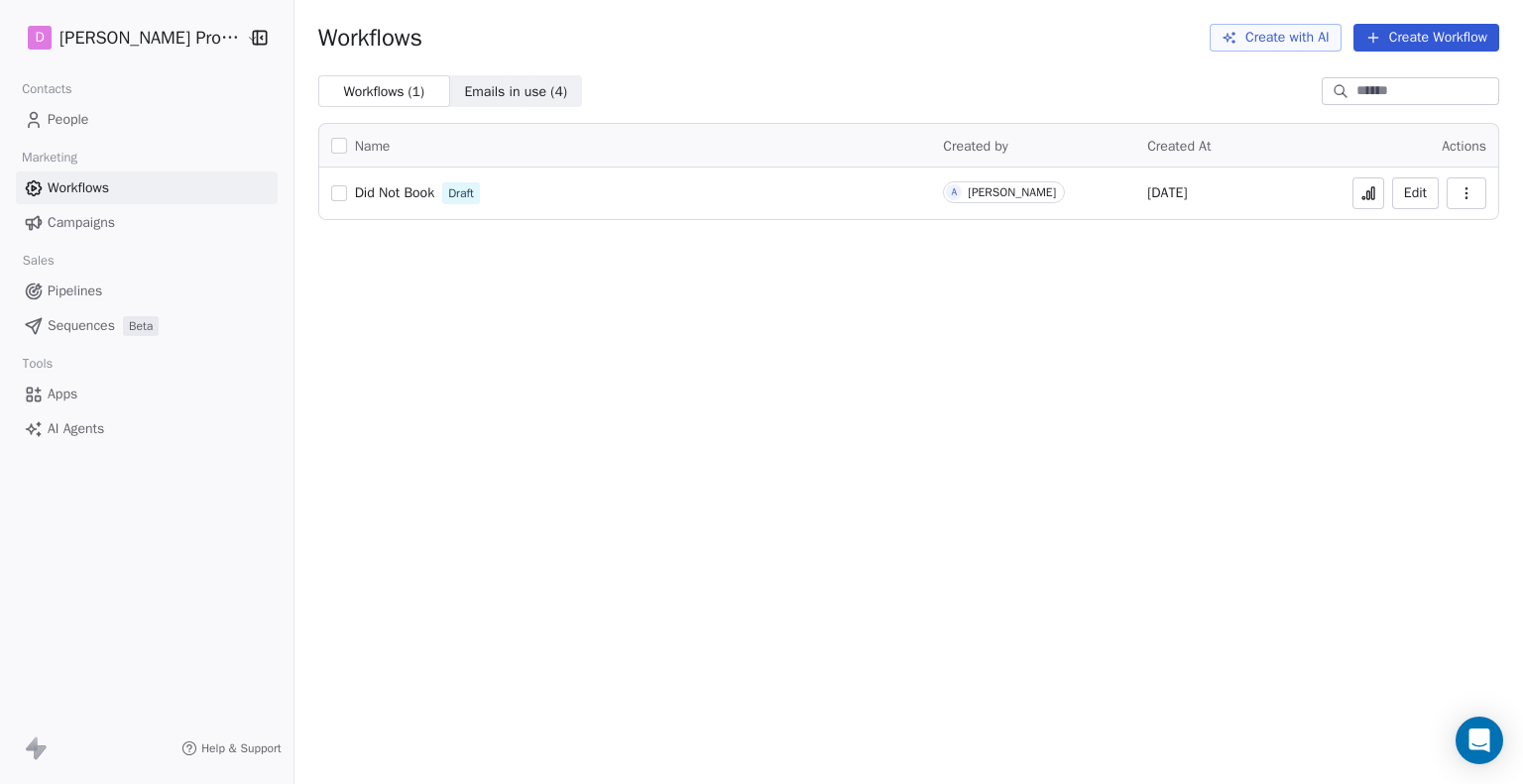 click on "Did Not Book" at bounding box center (395, 192) 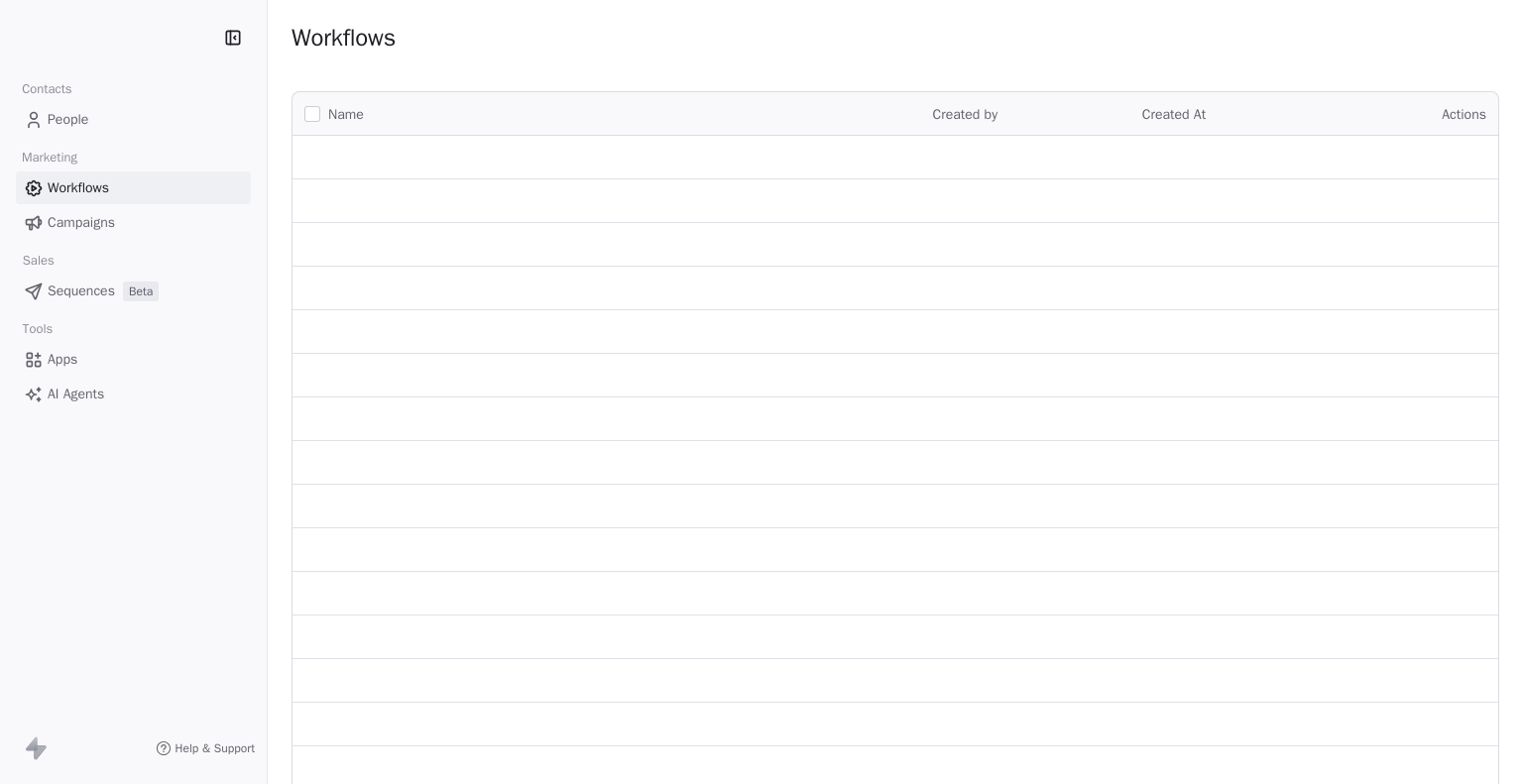 scroll, scrollTop: 0, scrollLeft: 0, axis: both 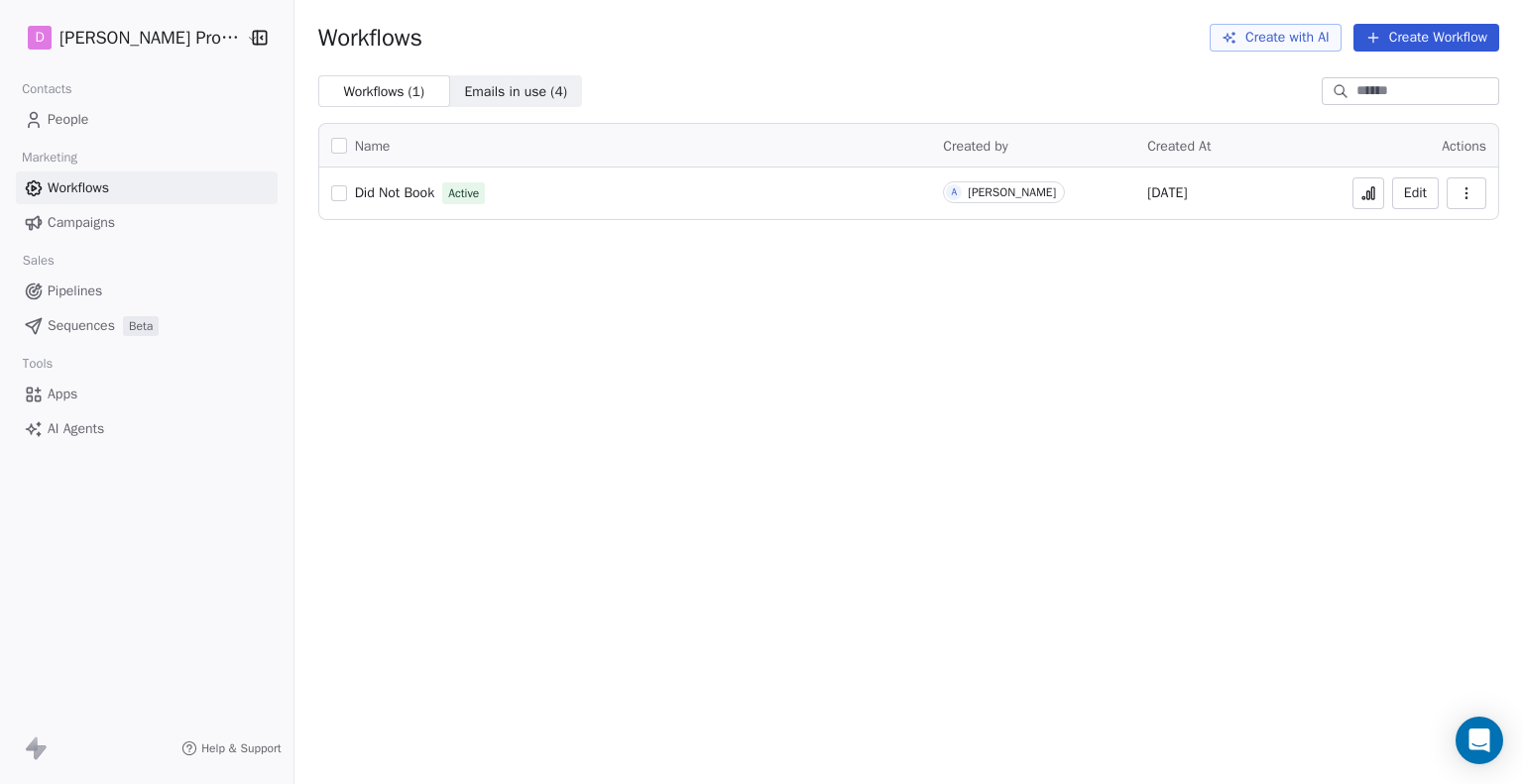 click on "Workflows  Create with AI  Create Workflow Workflows ( 1 ) Workflows ( 1 ) Emails in use ( 4 ) Emails in use ( 4 ) Name Created by Created At Actions Did Not Book Active A [PERSON_NAME] [DATE] Edit" at bounding box center [908, 392] 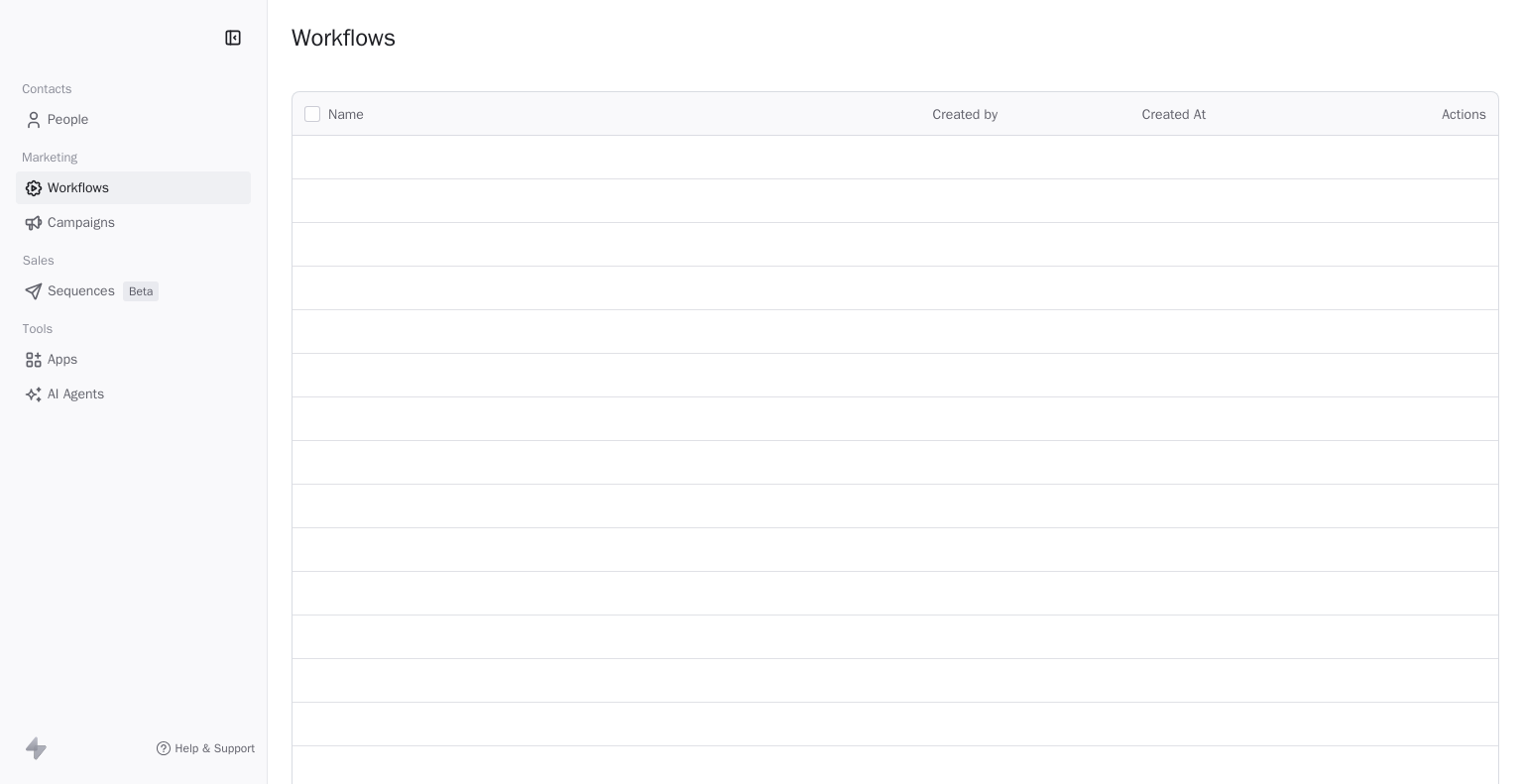 scroll, scrollTop: 0, scrollLeft: 0, axis: both 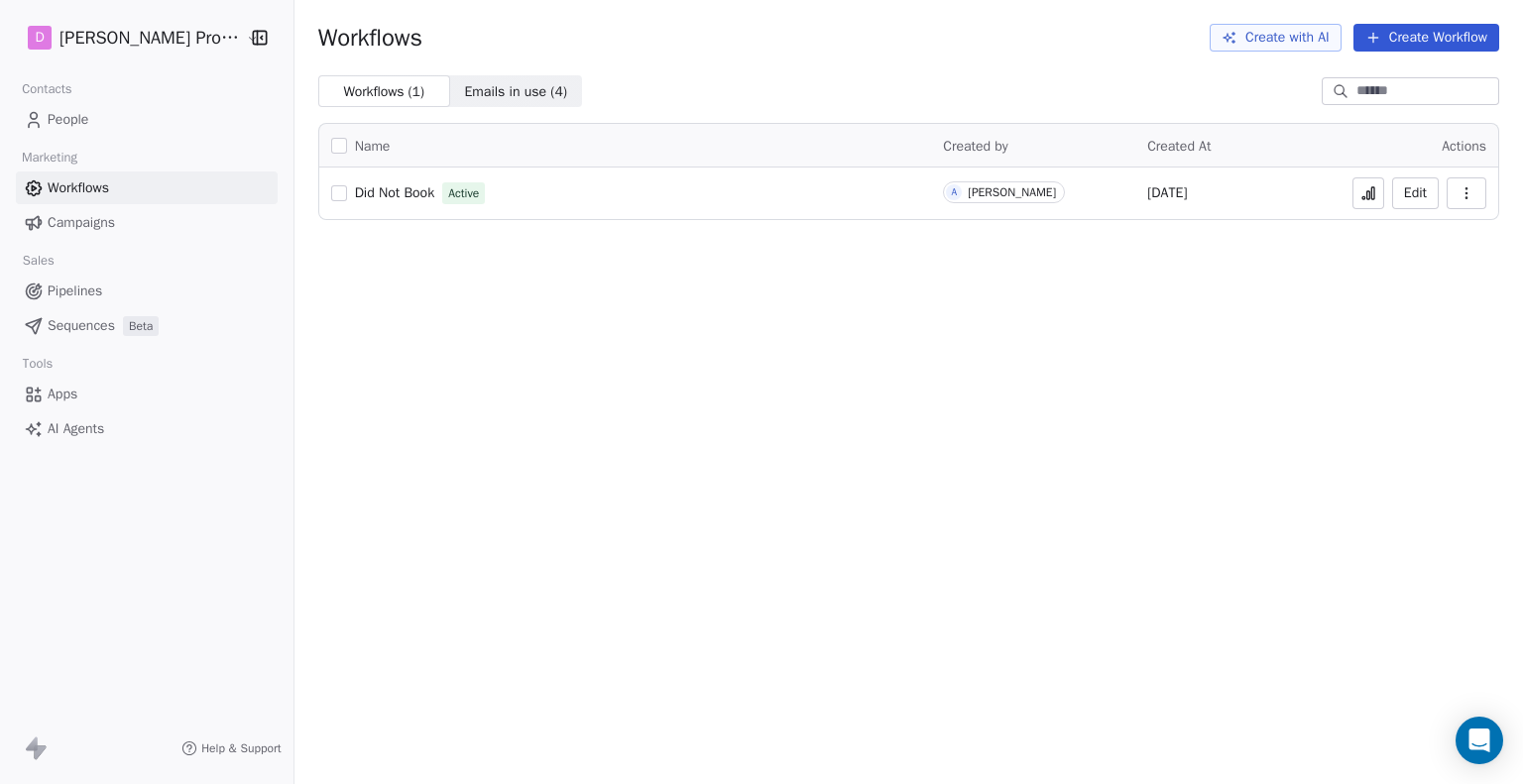 click at bounding box center [1466, 193] 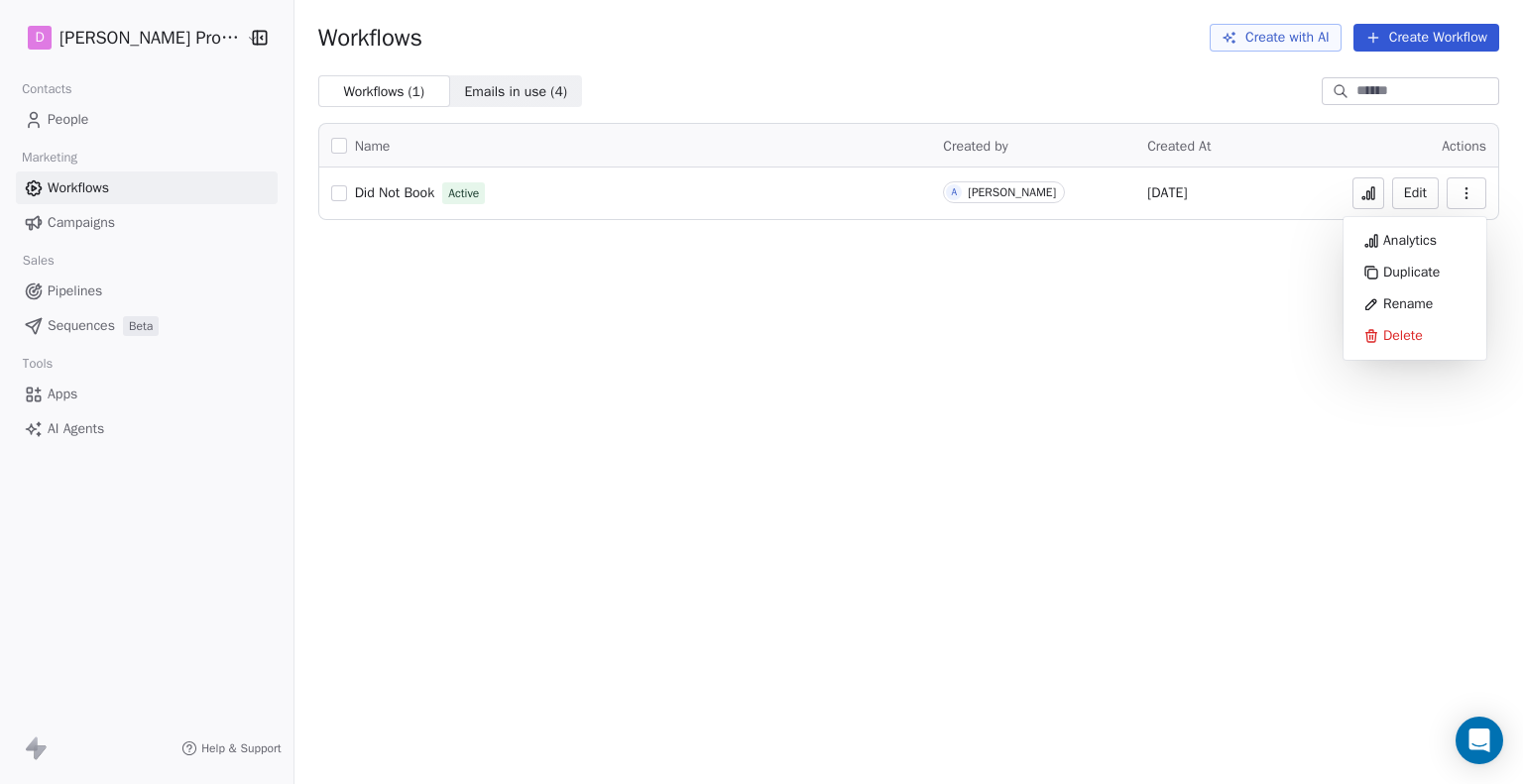 click on "Workflows  Create with AI  Create Workflow Workflows ( 1 ) Workflows ( 1 ) Emails in use ( 4 ) Emails in use ( 4 ) Name Created by Created At Actions Did Not Book Active A Aaron Baca Jul 8, 2025 Edit" at bounding box center (908, 392) 